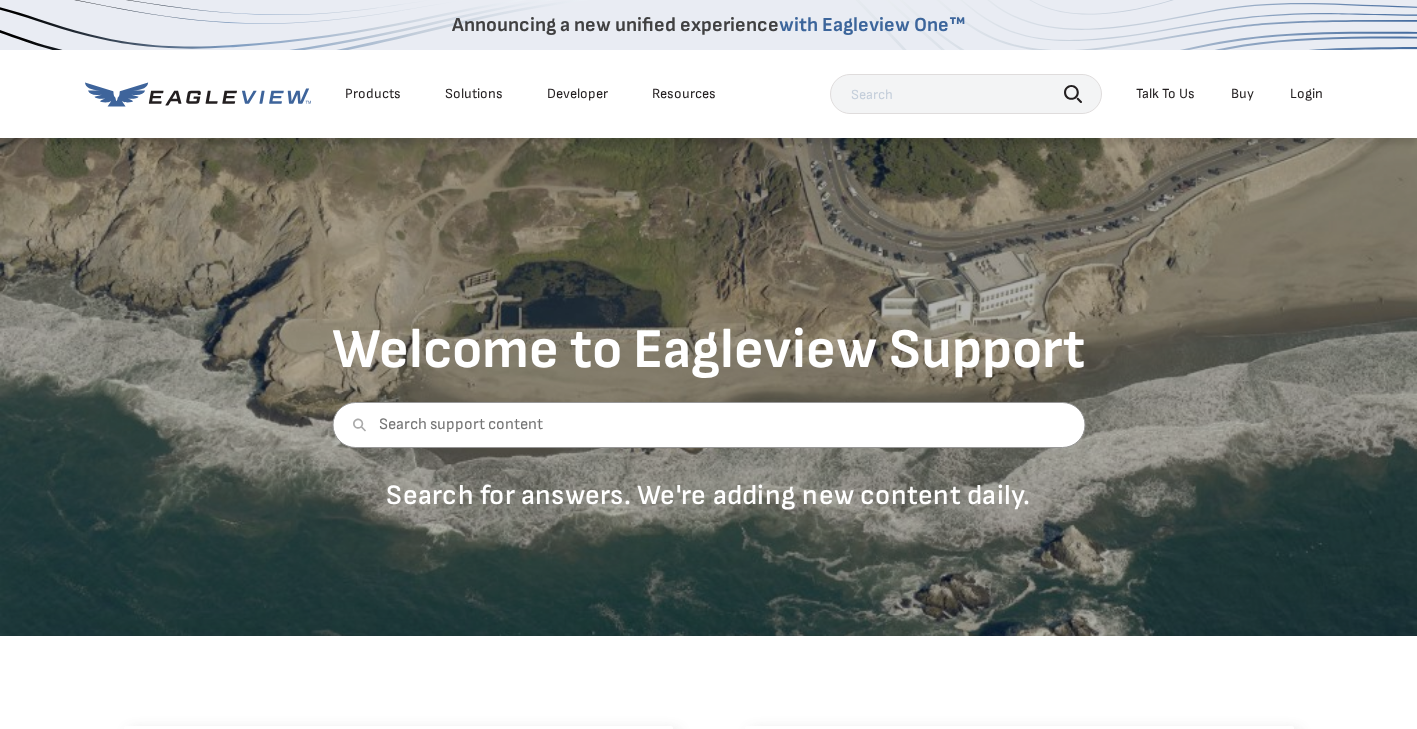 scroll, scrollTop: 0, scrollLeft: 0, axis: both 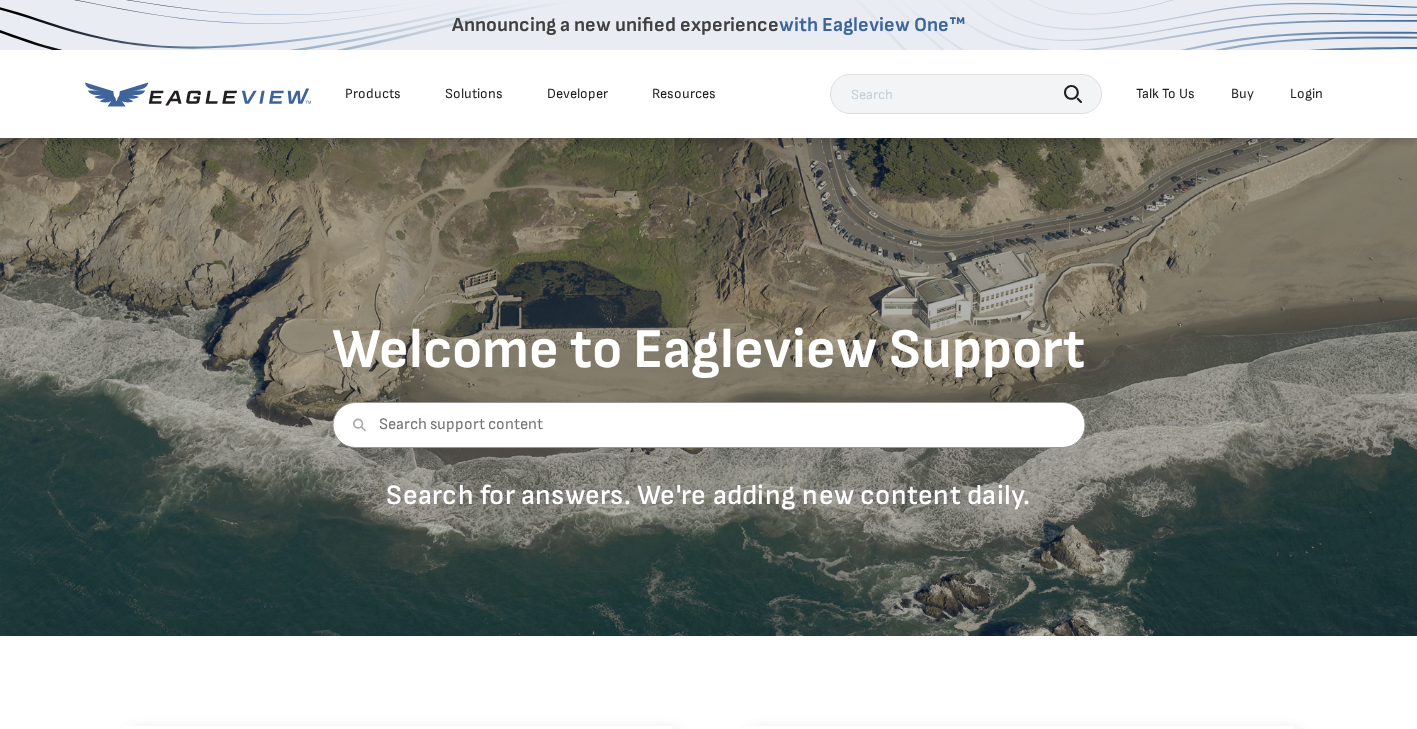 click on "Login" at bounding box center [1306, 94] 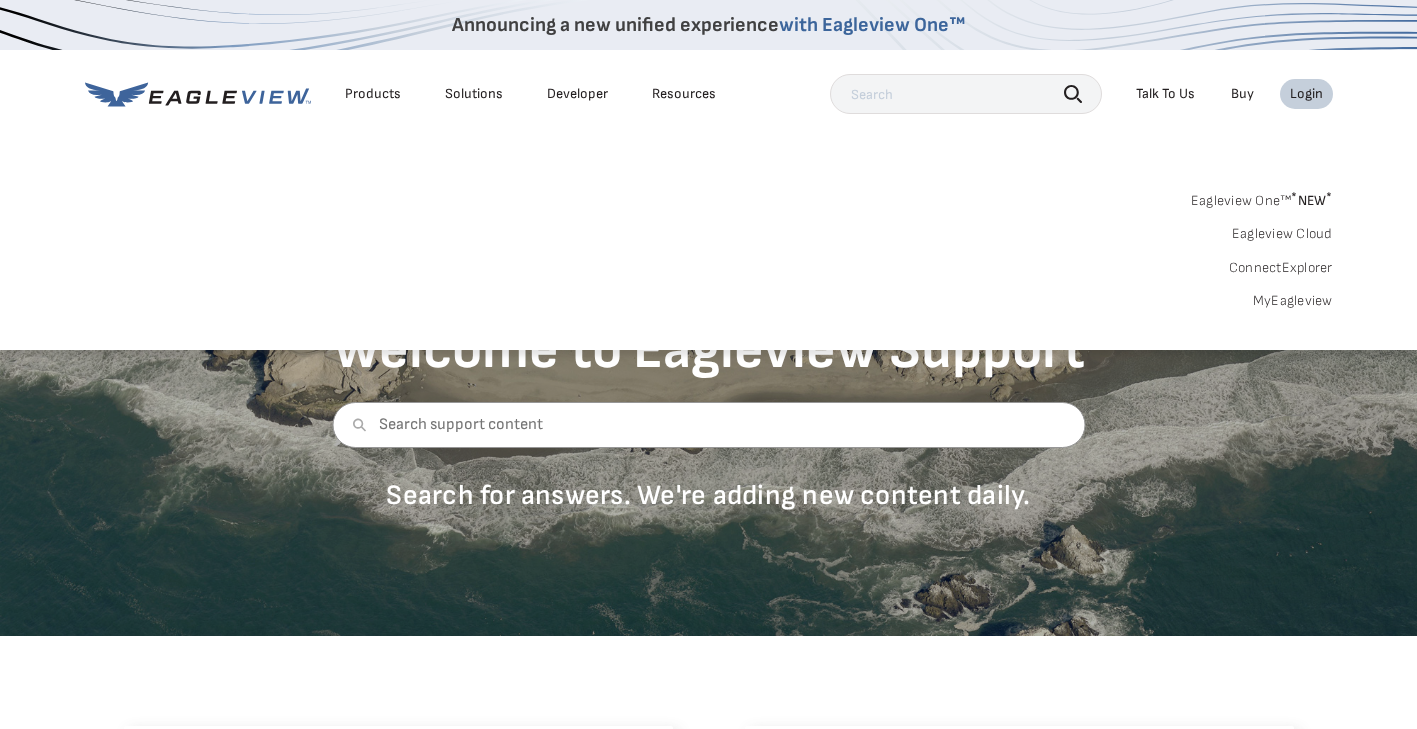 click on "MyEagleview" at bounding box center [1293, 301] 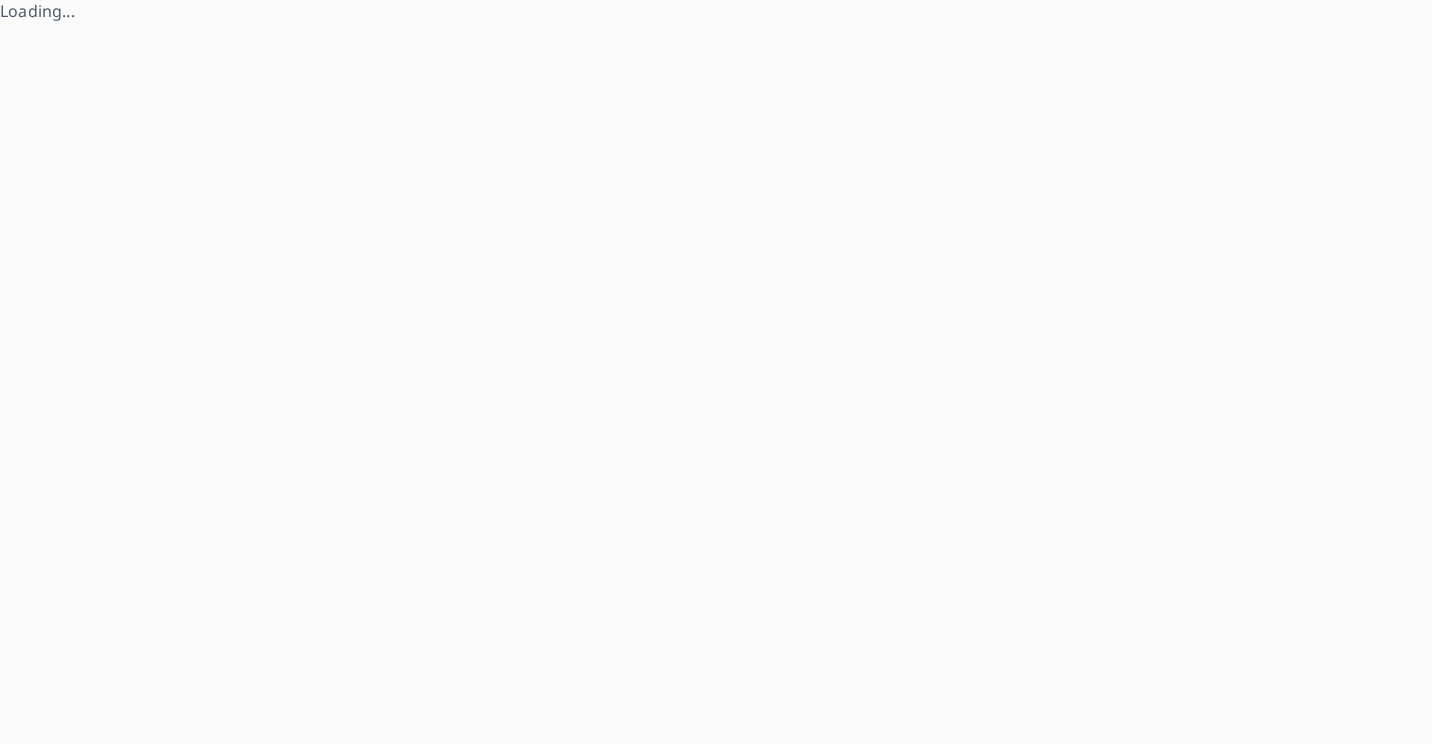 scroll, scrollTop: 0, scrollLeft: 0, axis: both 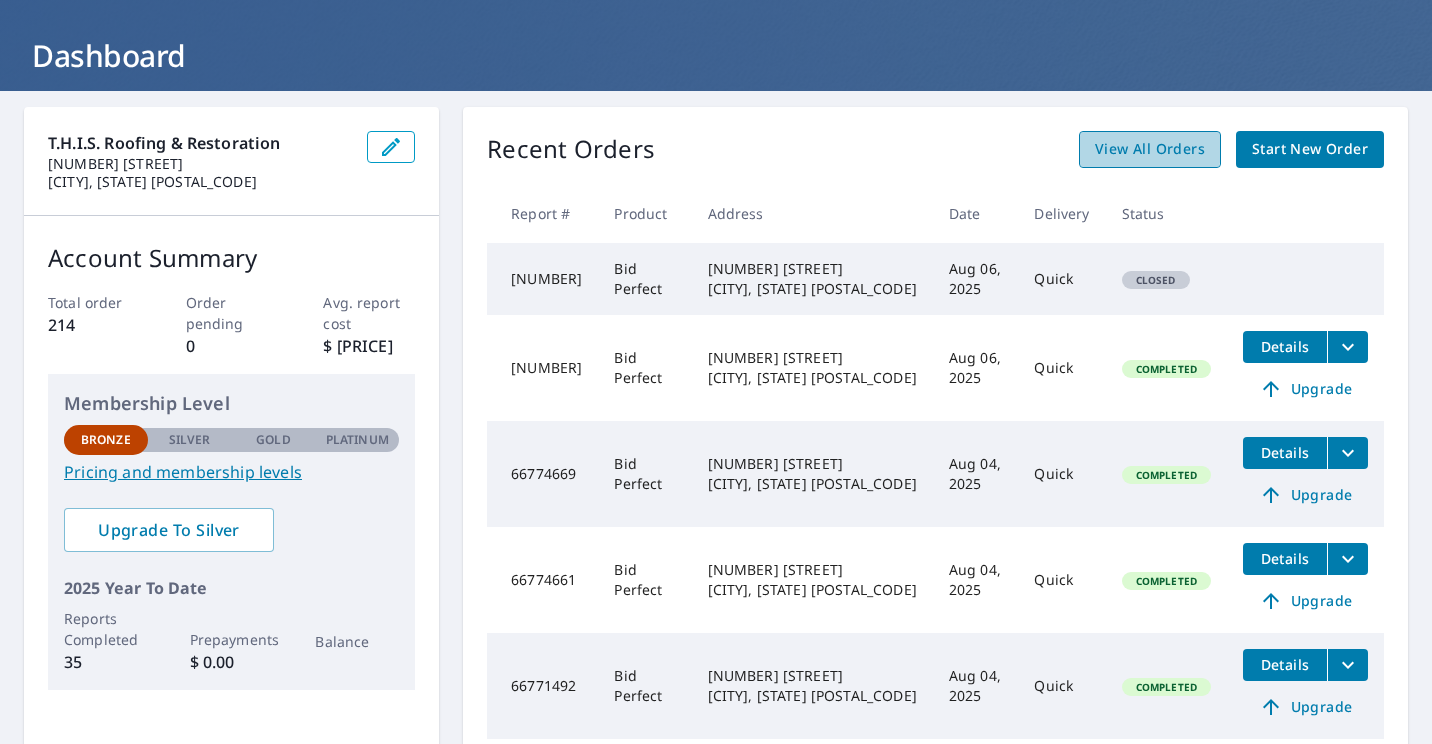 click on "View All Orders" at bounding box center (1150, 149) 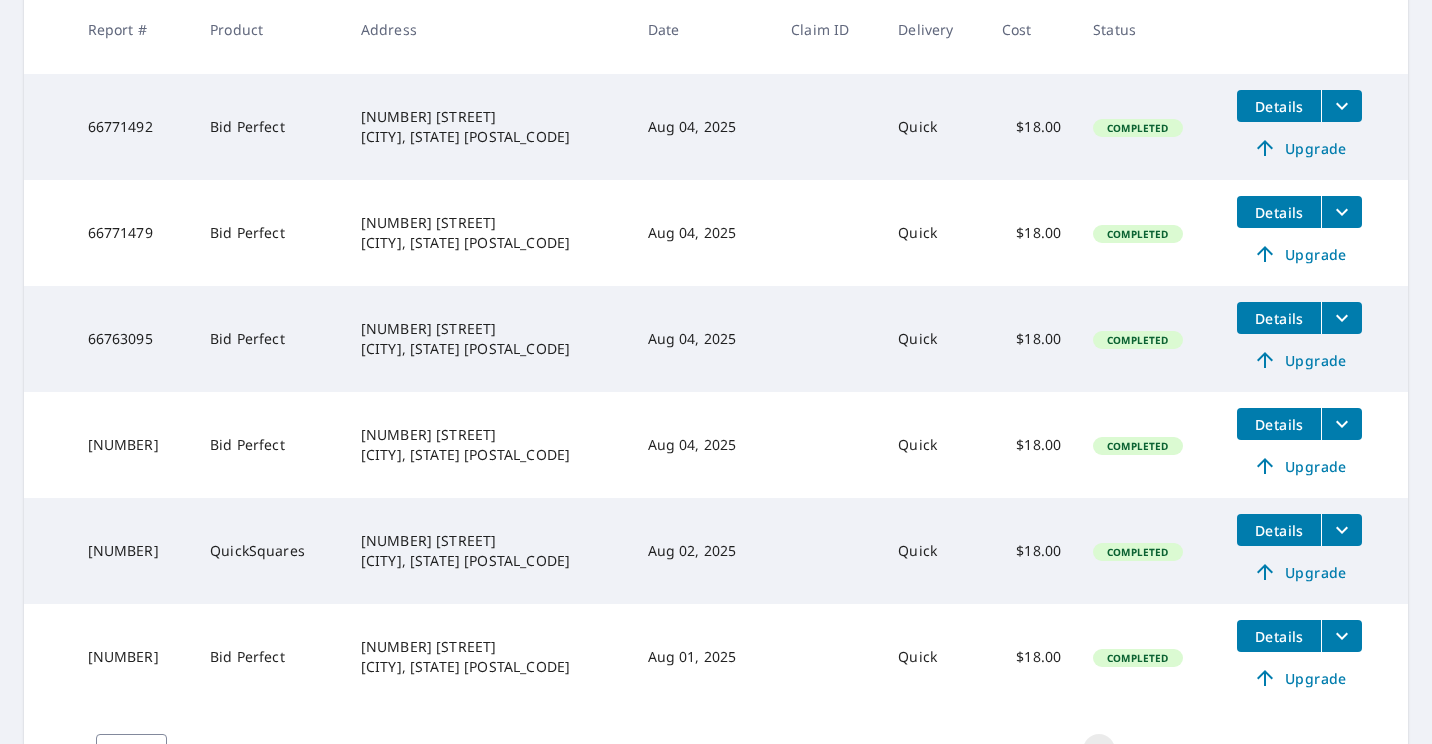 scroll, scrollTop: 767, scrollLeft: 0, axis: vertical 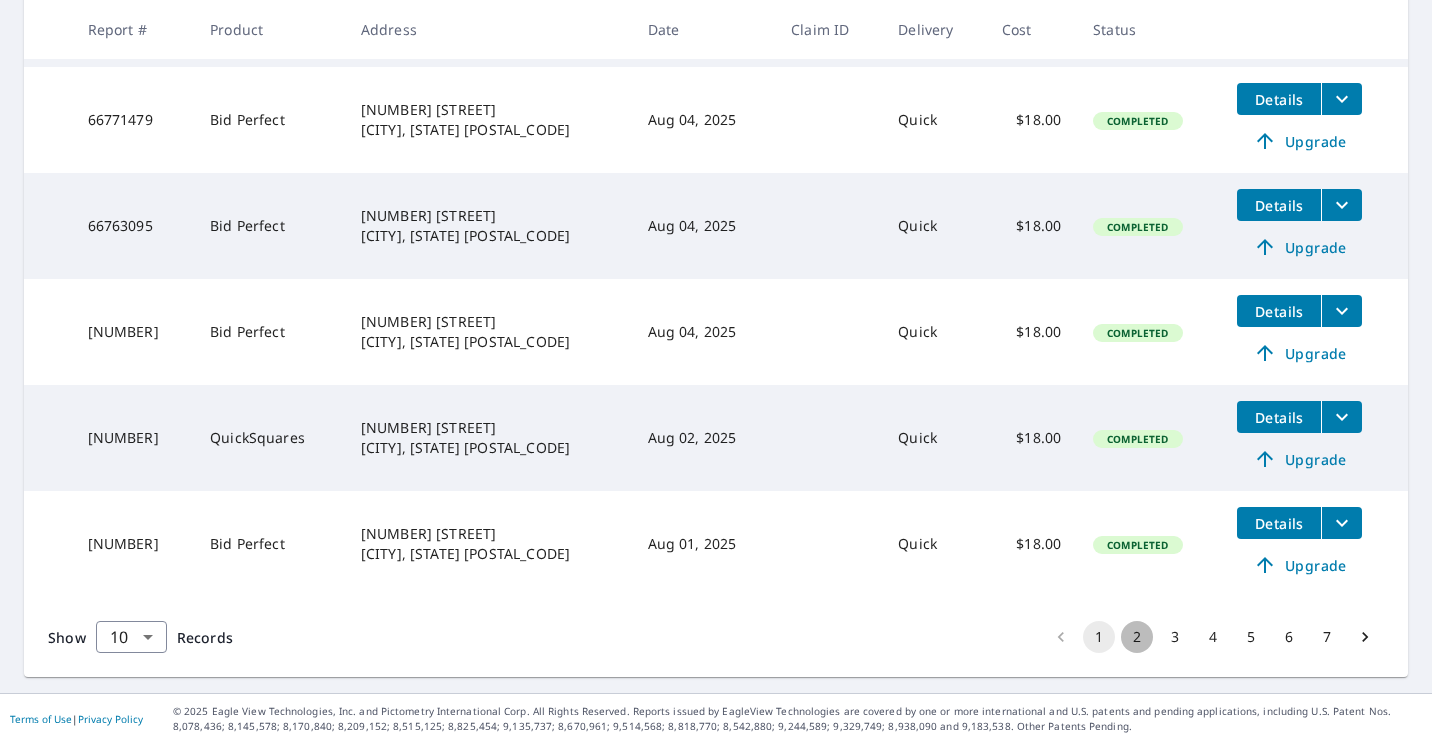click on "2" at bounding box center (1137, 637) 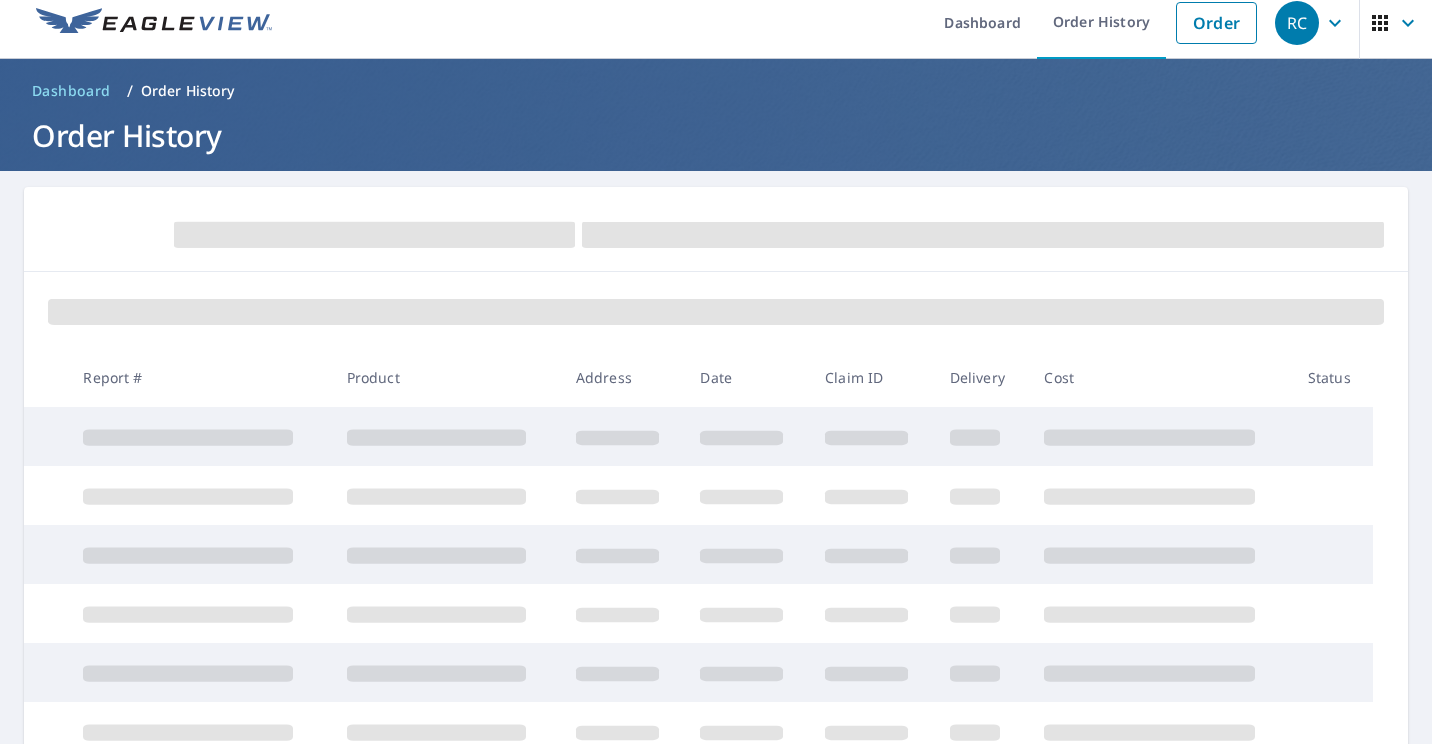 scroll, scrollTop: 0, scrollLeft: 0, axis: both 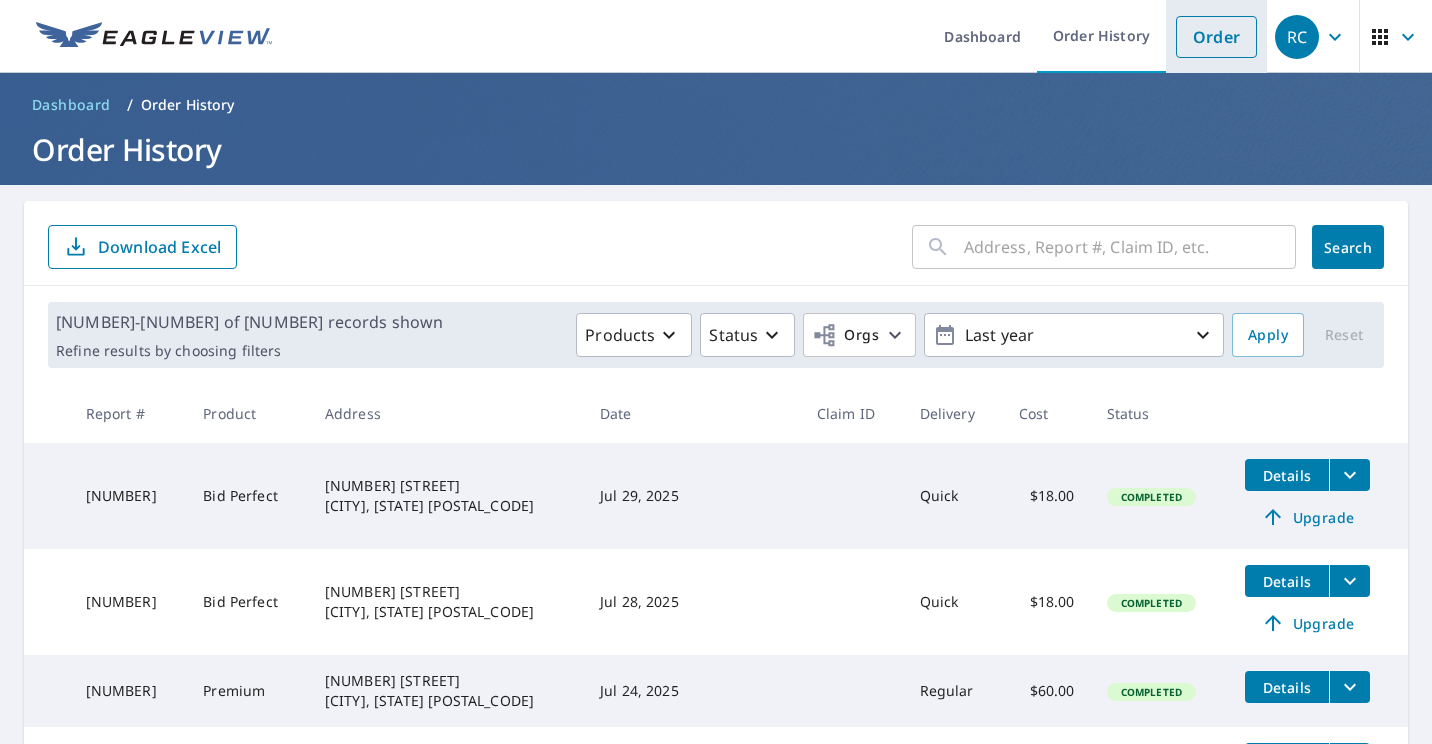 click on "Order" at bounding box center (1216, 37) 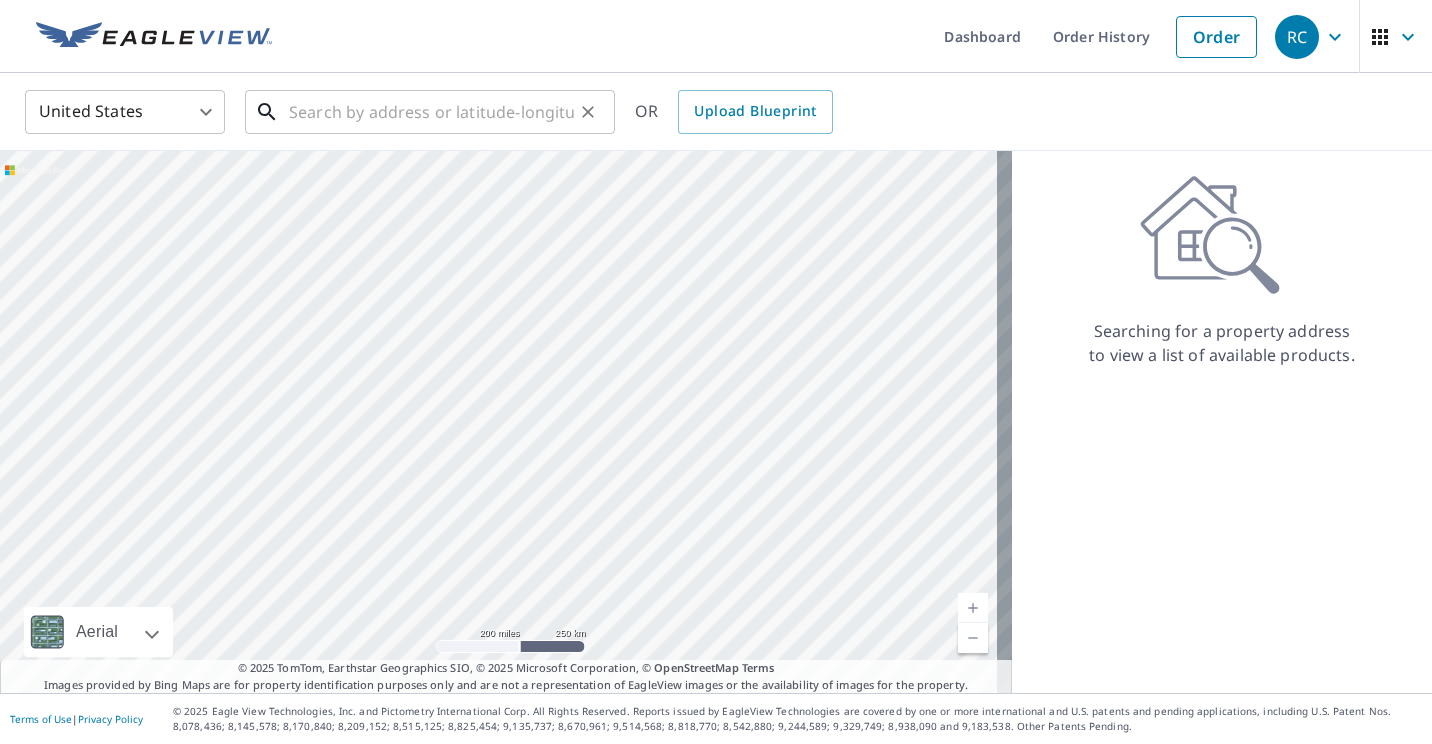 click at bounding box center [431, 112] 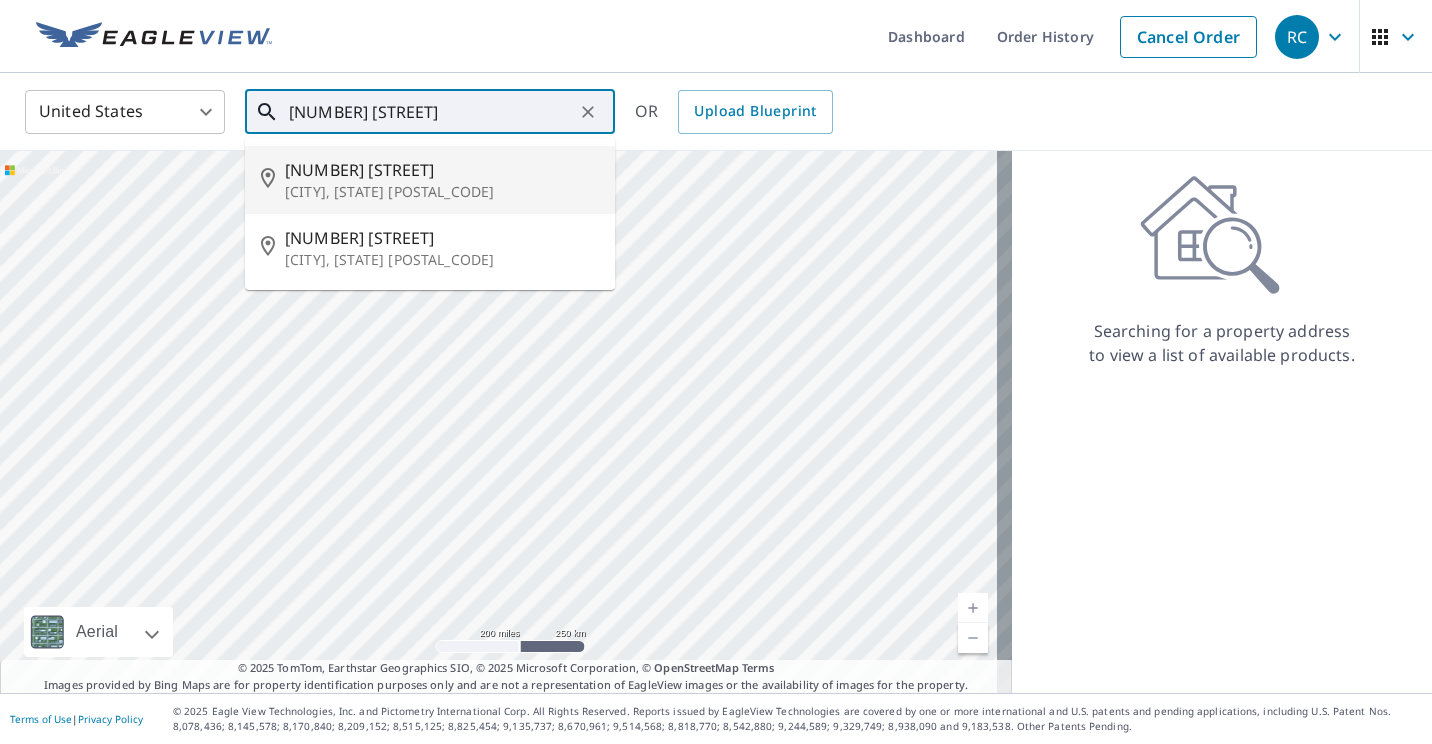 click on "1523 Signal Rd" at bounding box center [442, 170] 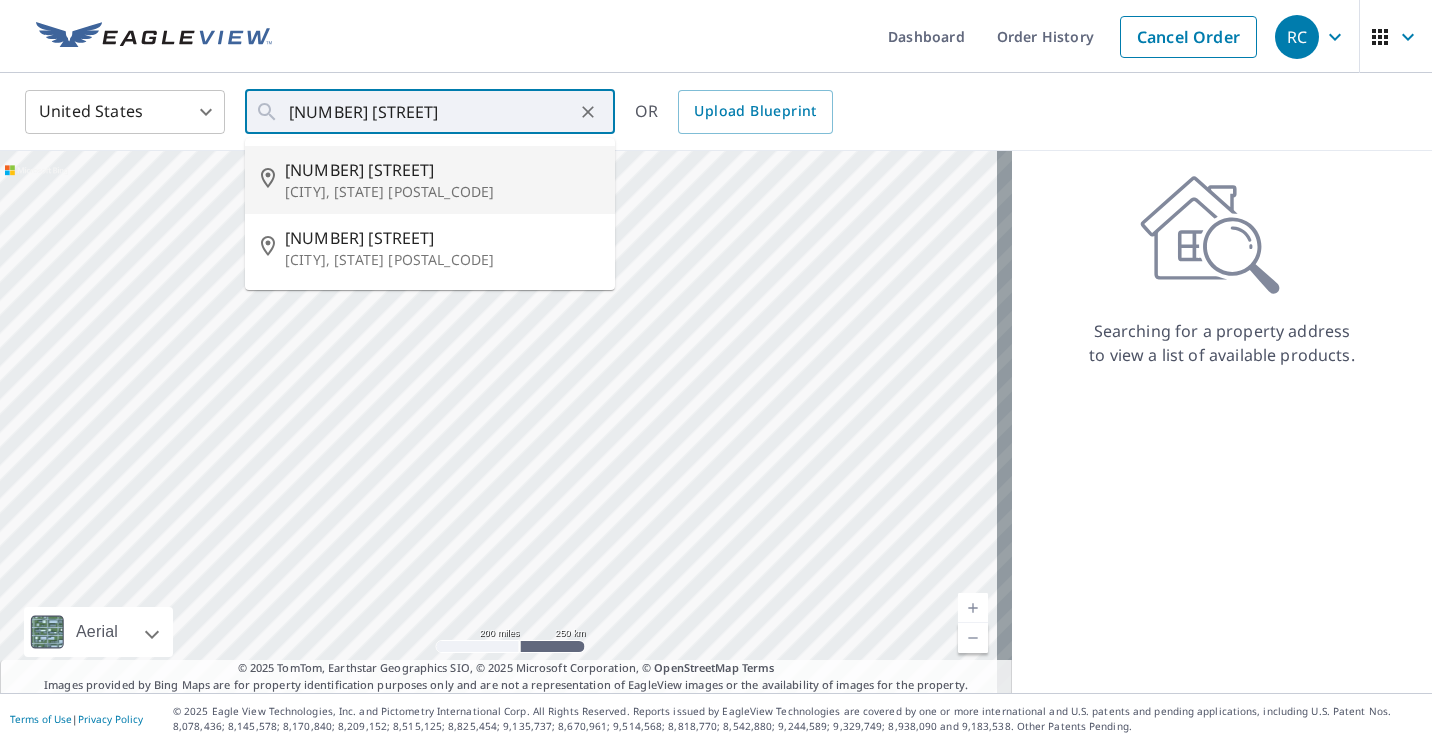 type on "1523 Signal Rd Quinlan, TX 75474" 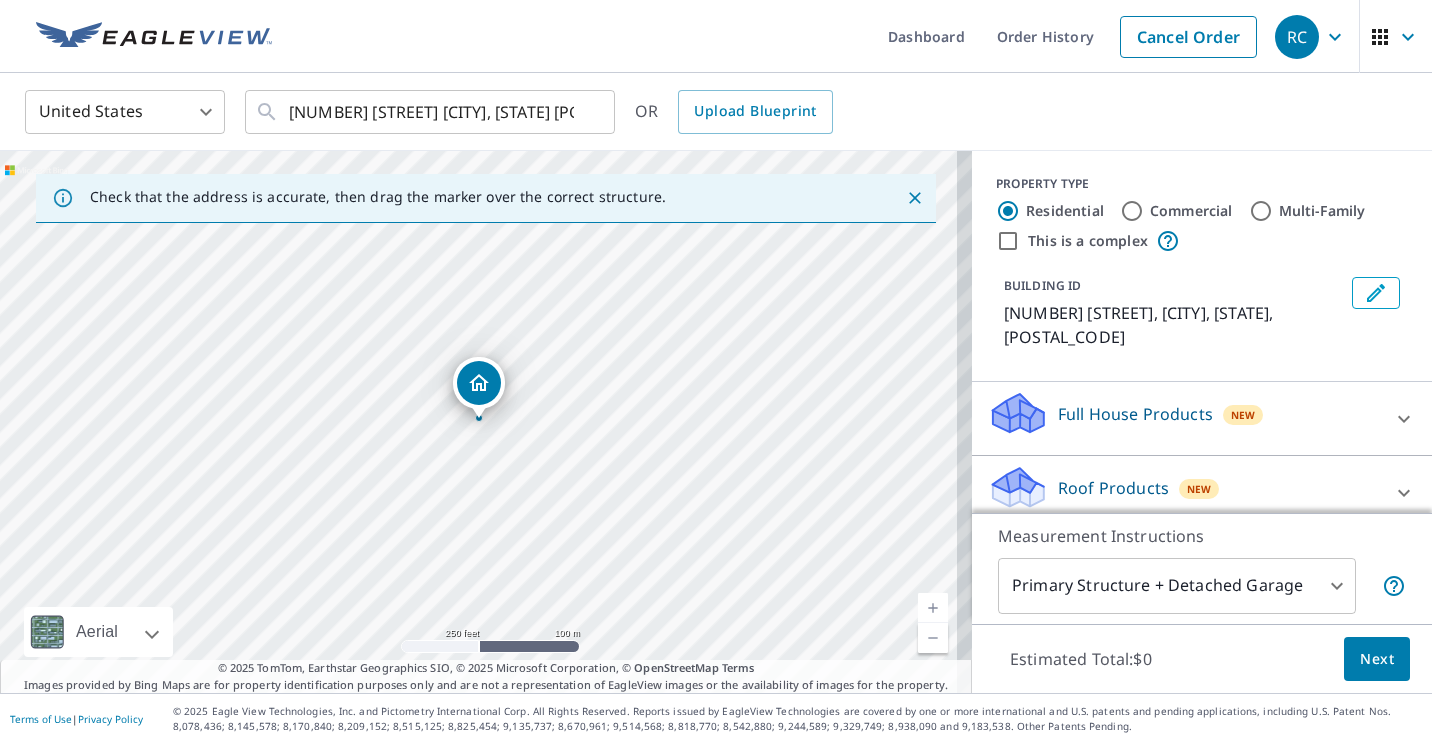 click 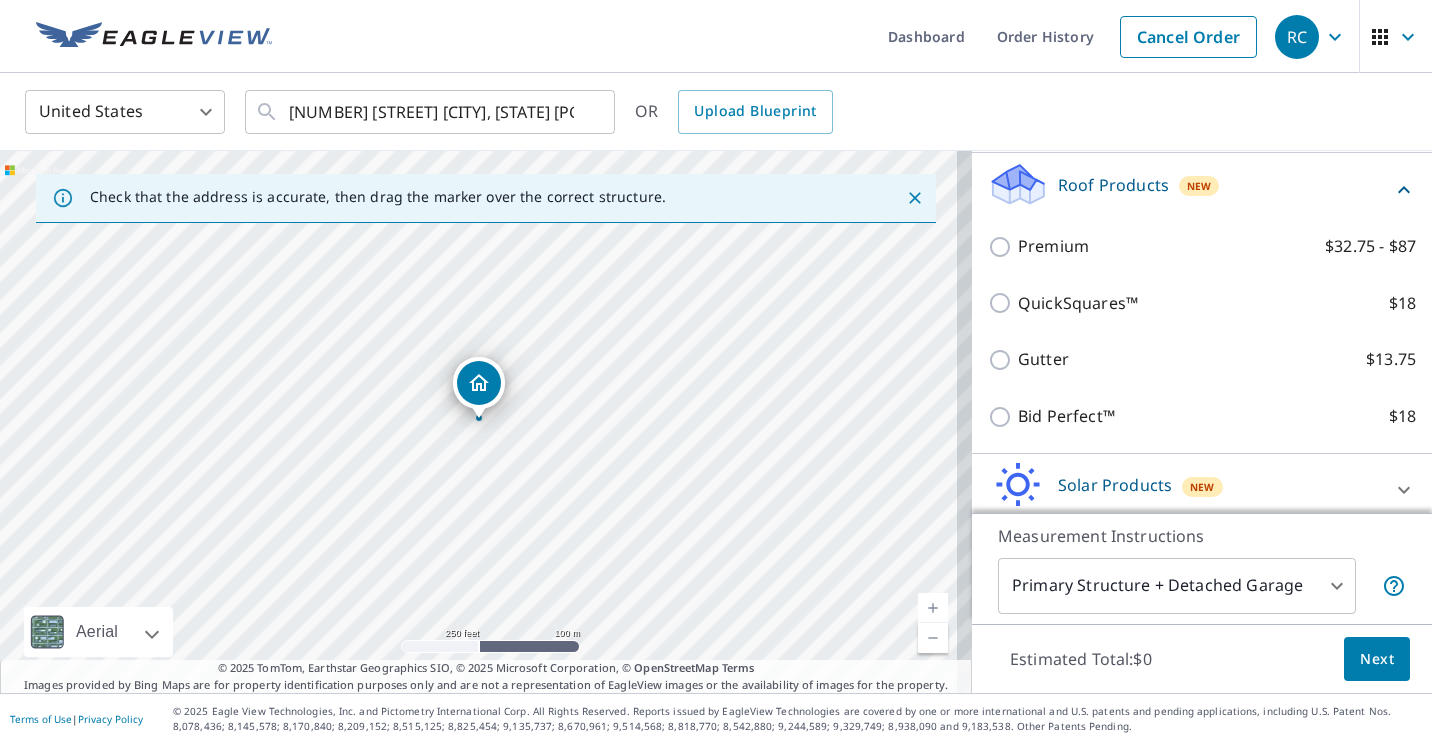 scroll, scrollTop: 305, scrollLeft: 0, axis: vertical 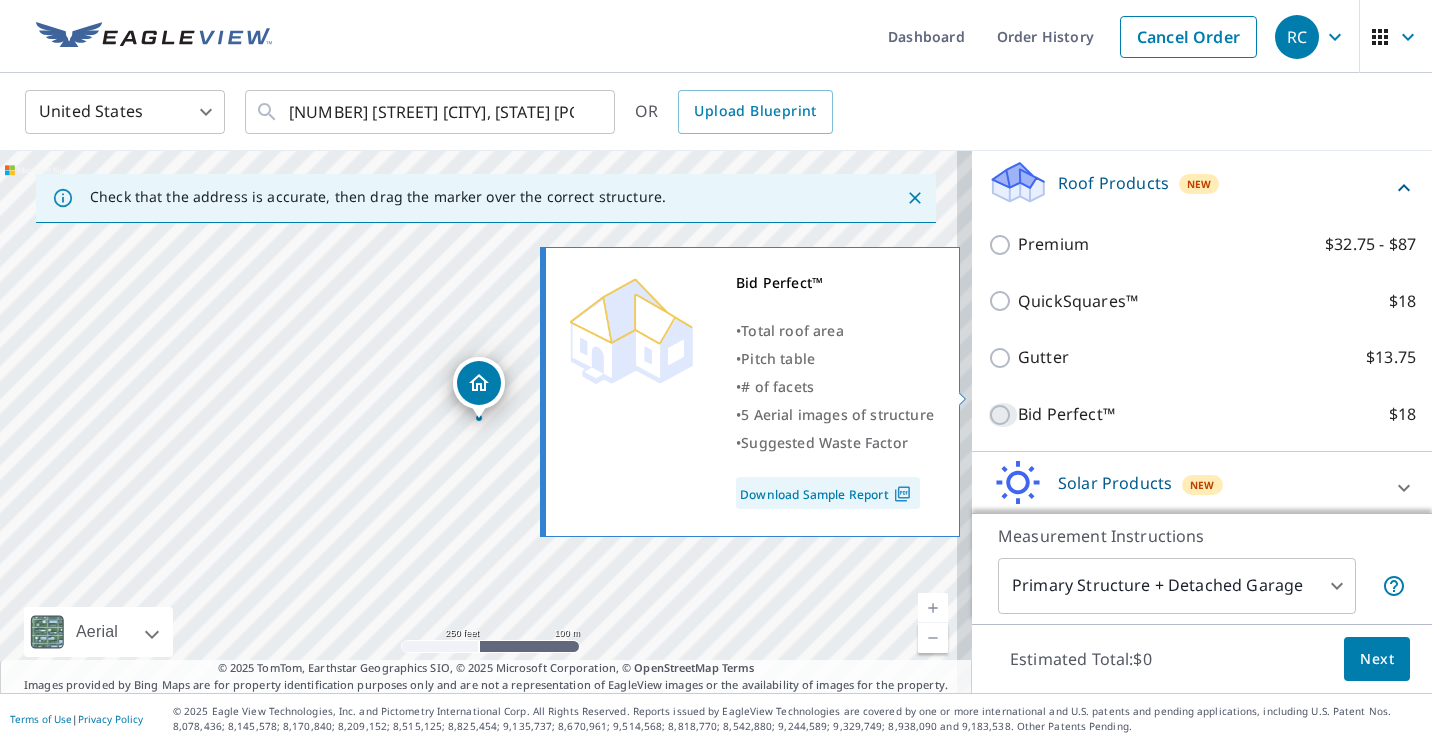 click on "Bid Perfect™ $18" at bounding box center [1003, 415] 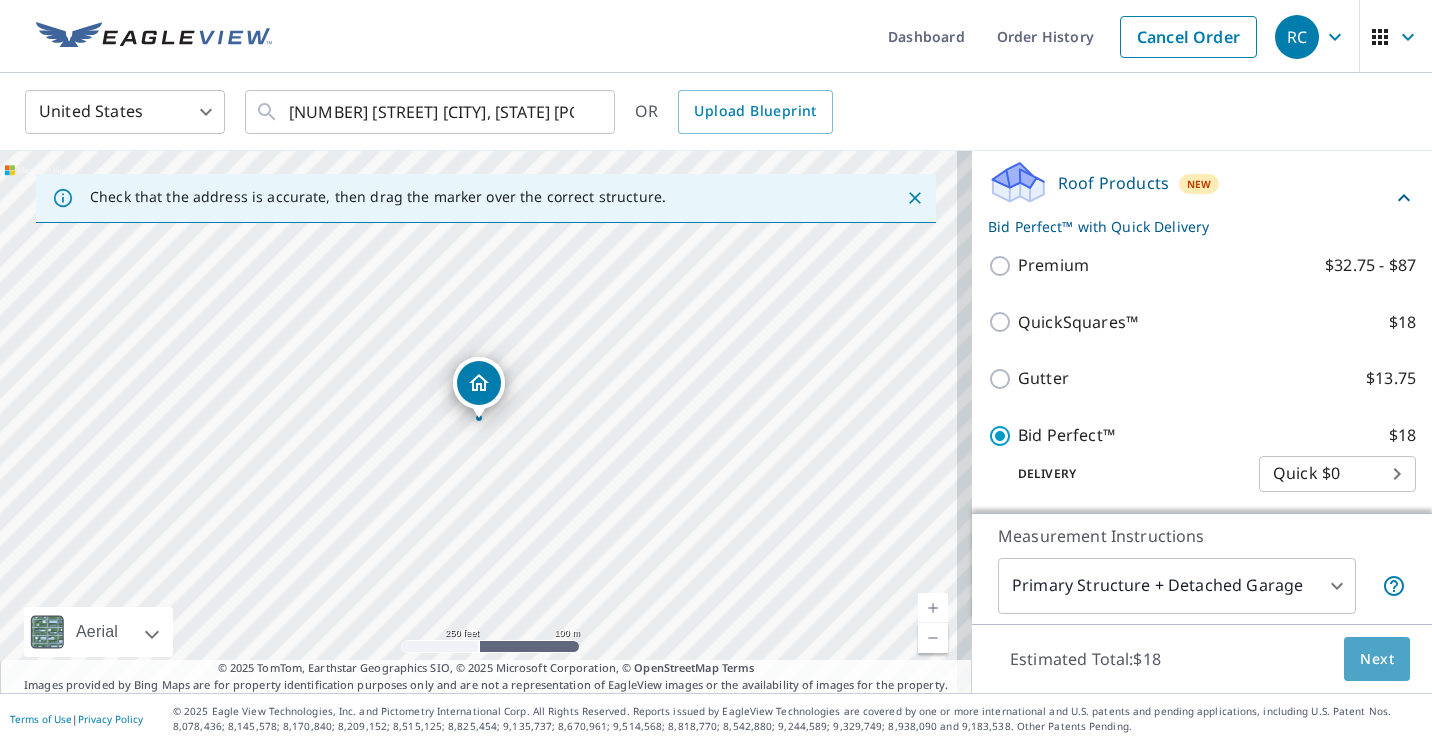 click on "Next" at bounding box center (1377, 659) 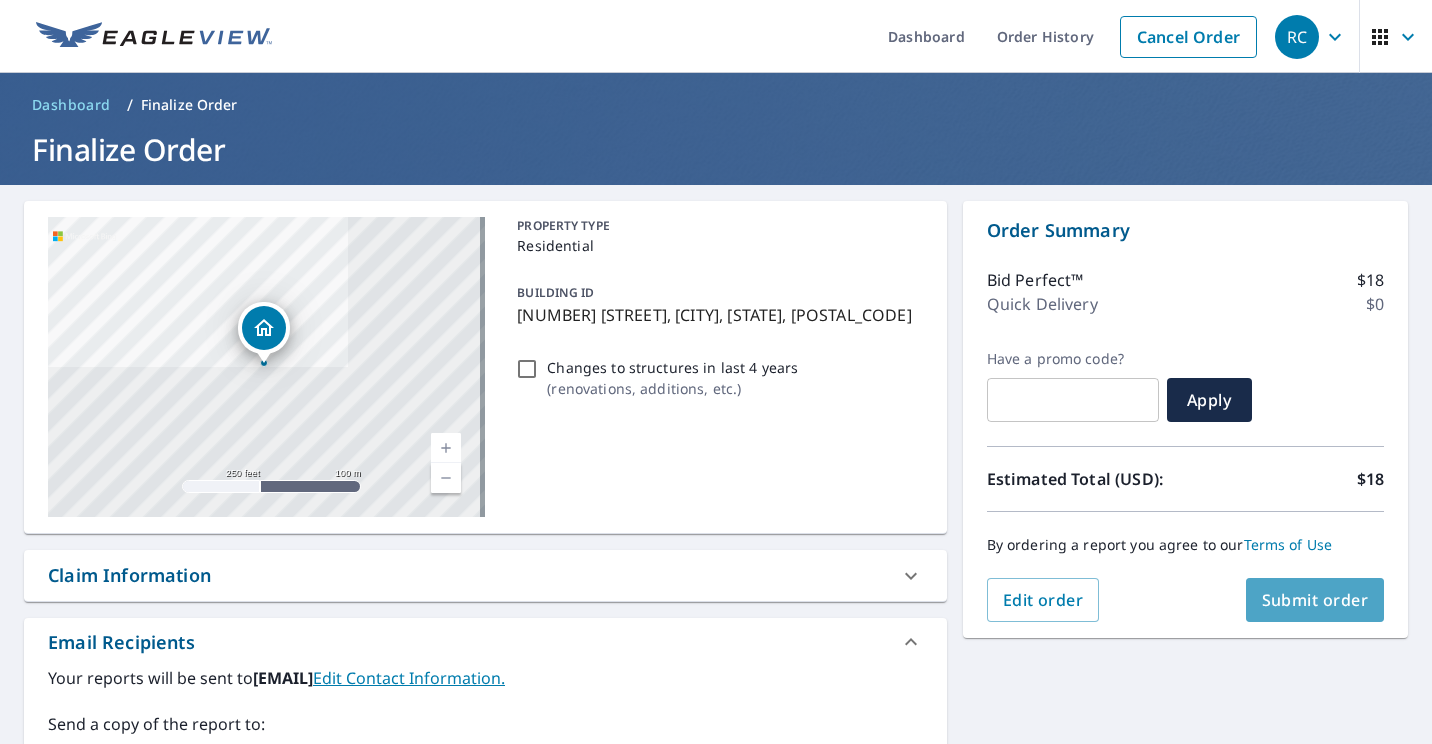 click on "Submit order" at bounding box center (1315, 600) 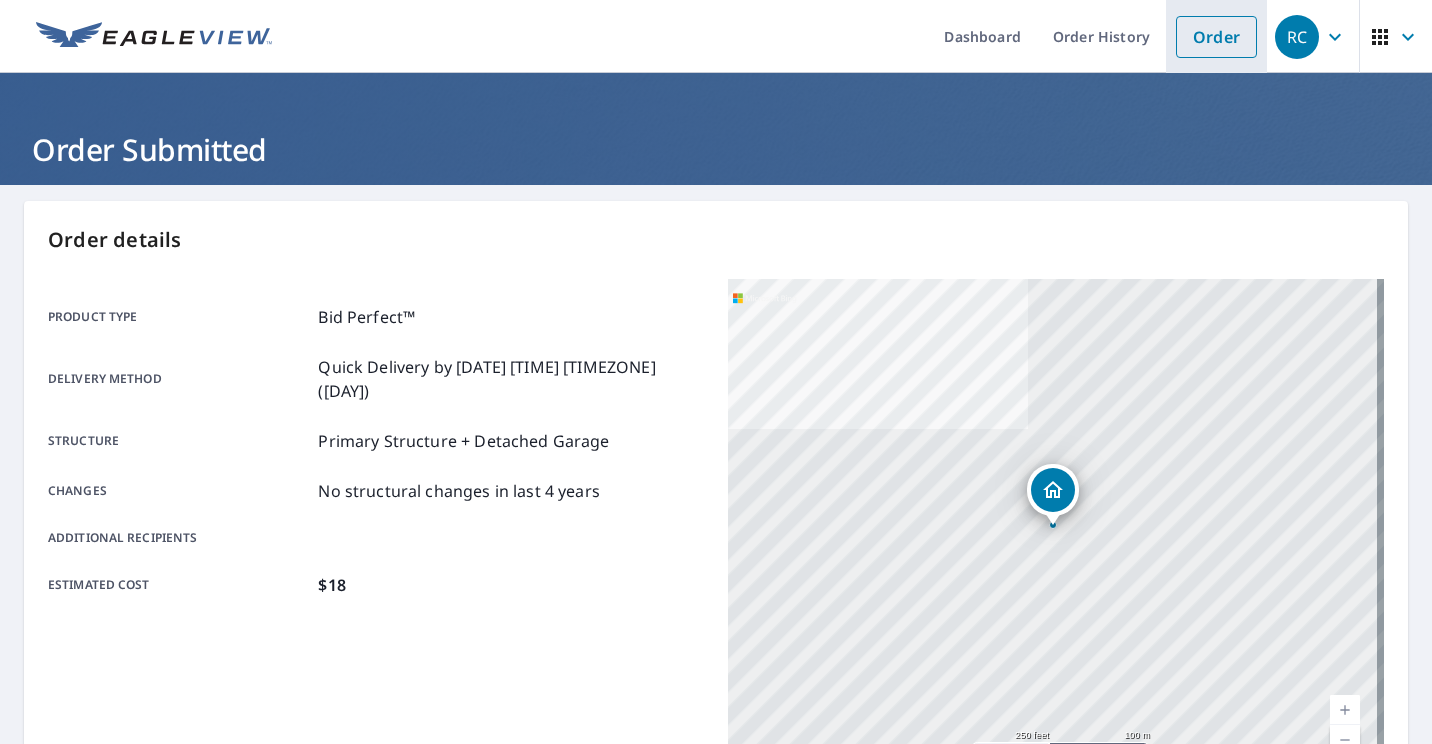 click on "Order" at bounding box center [1216, 37] 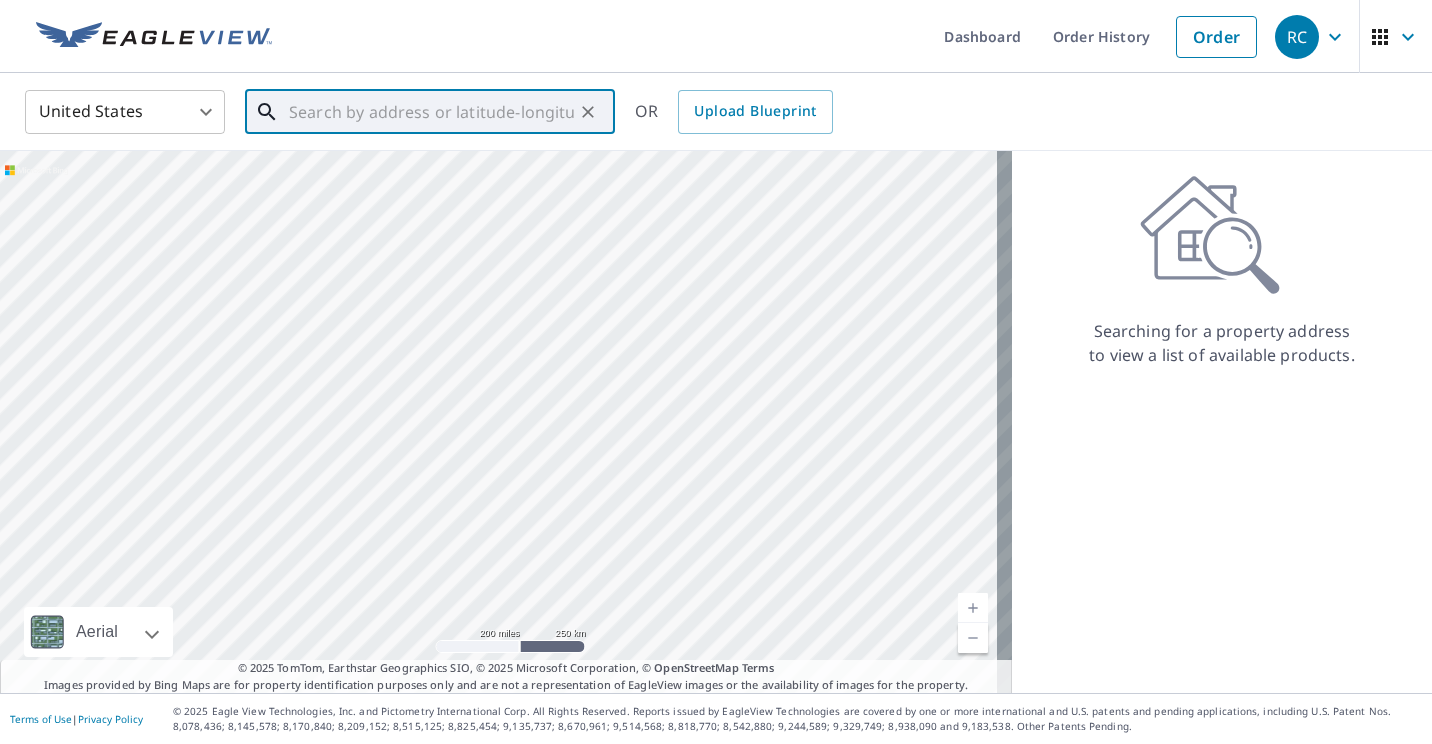 click at bounding box center [431, 112] 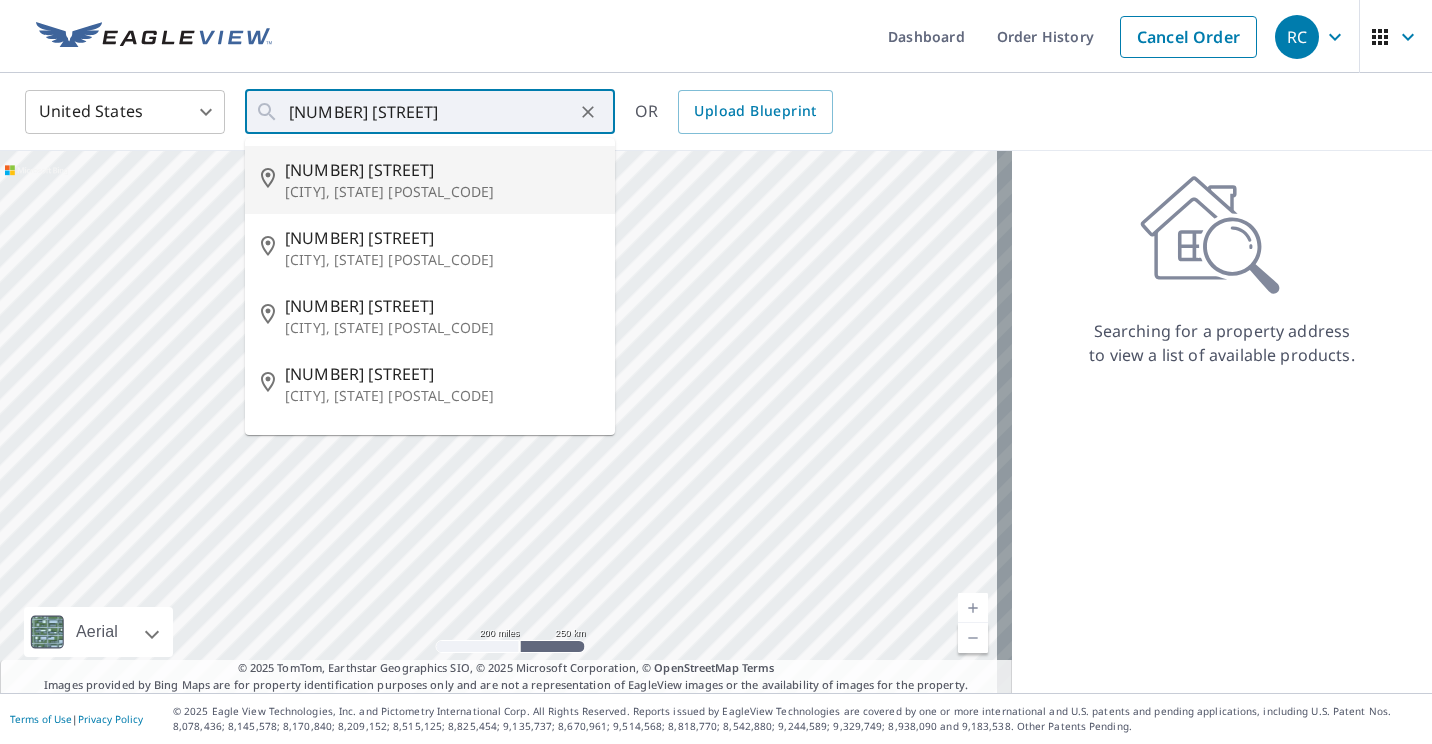 click on "Dashboard Order History Cancel Order" at bounding box center [775, 36] 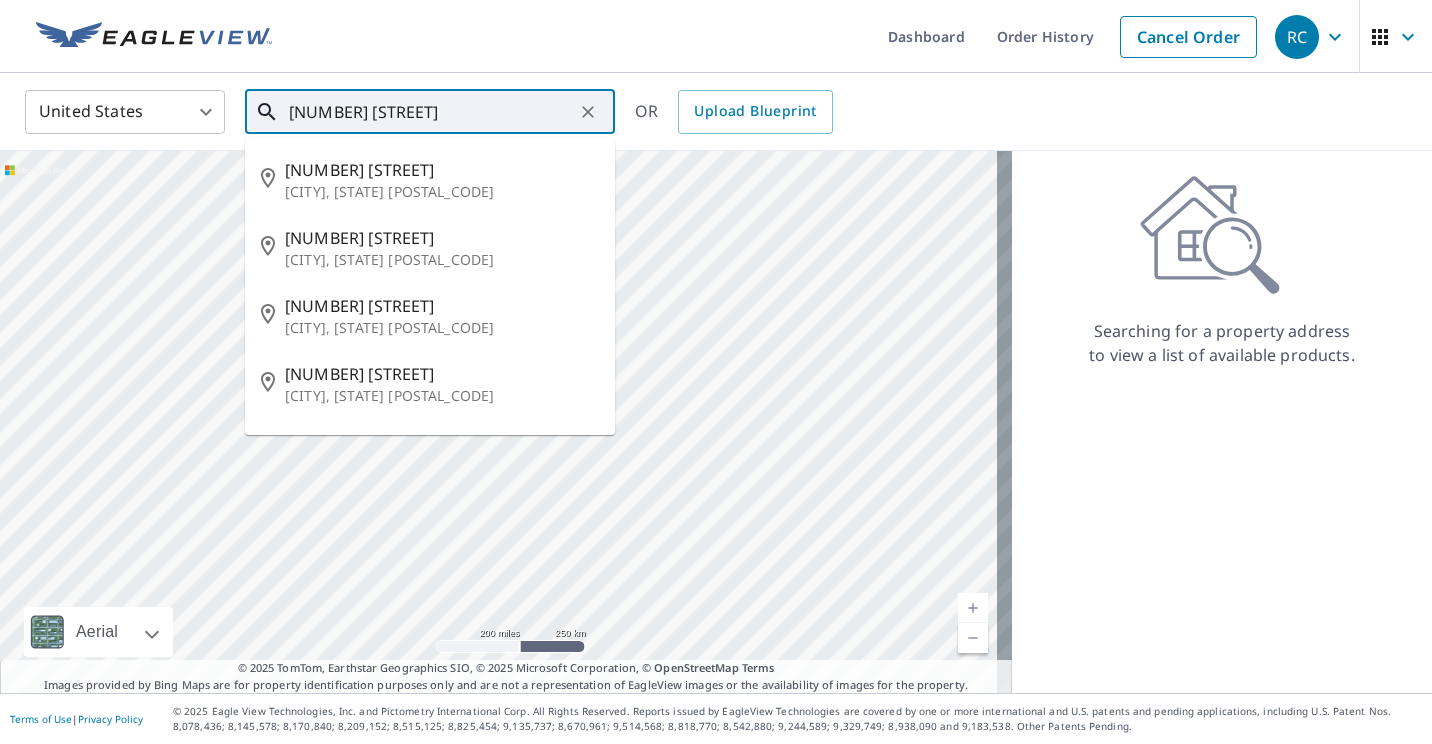 click on "3656 Fairview" at bounding box center [431, 112] 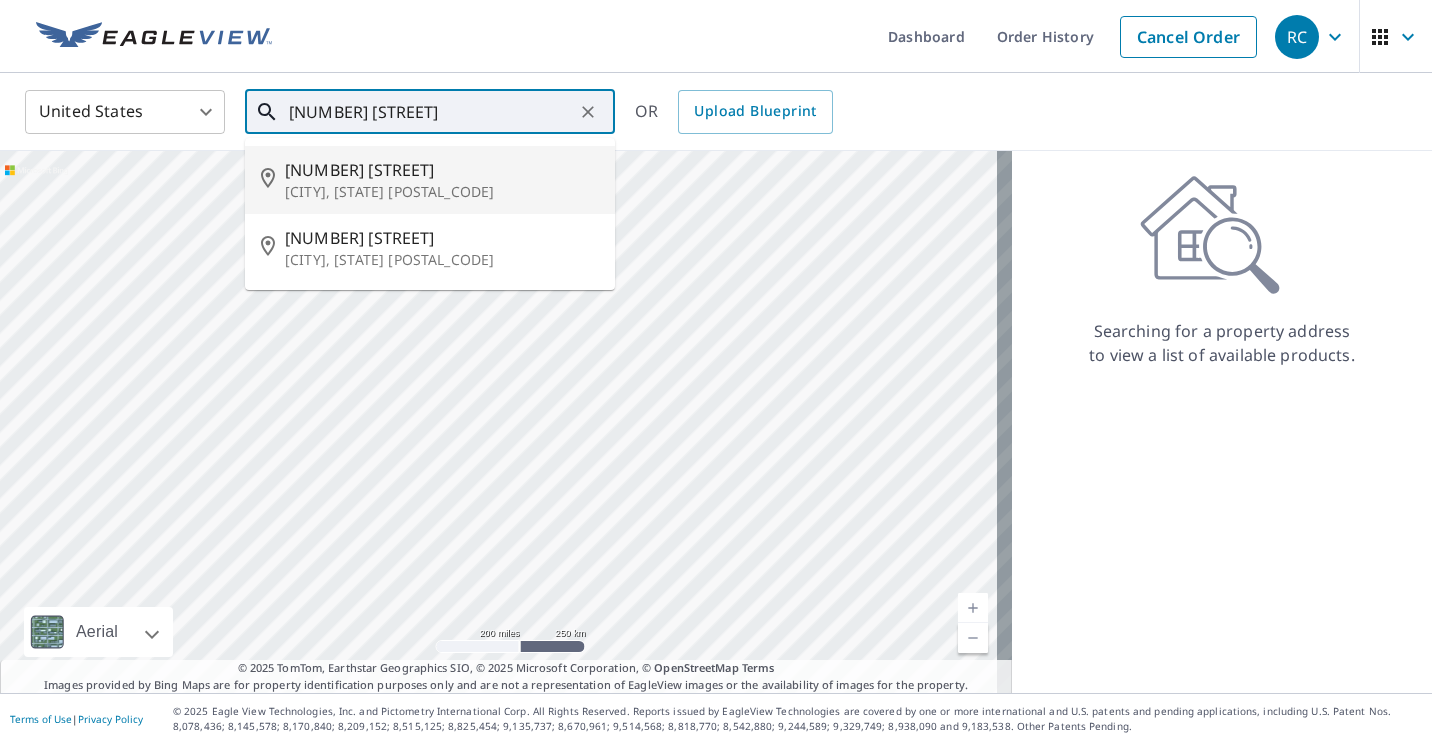 click on "Denton, TX 76210" at bounding box center (442, 192) 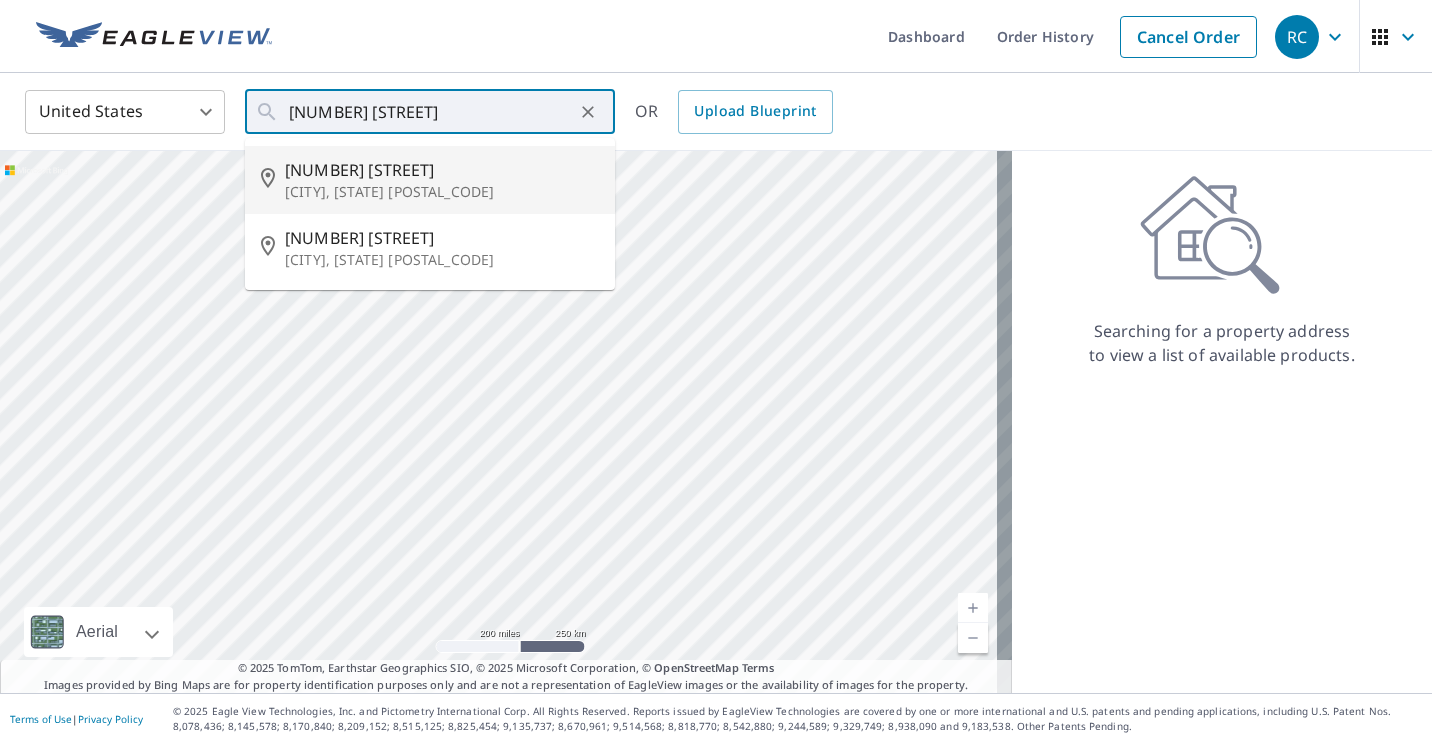 type on "3656 Fairview Dr Denton, TX 76210" 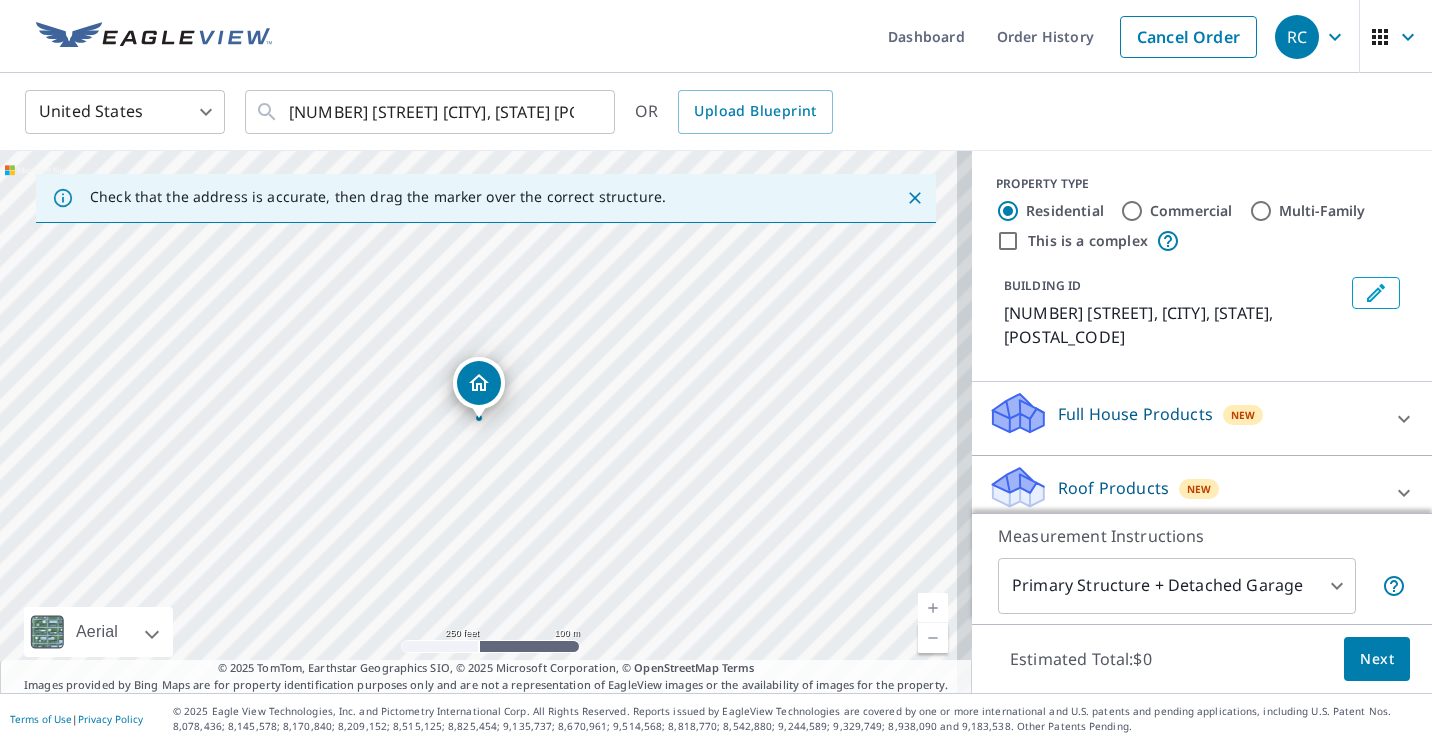 click on "Roof Products" at bounding box center [1113, 488] 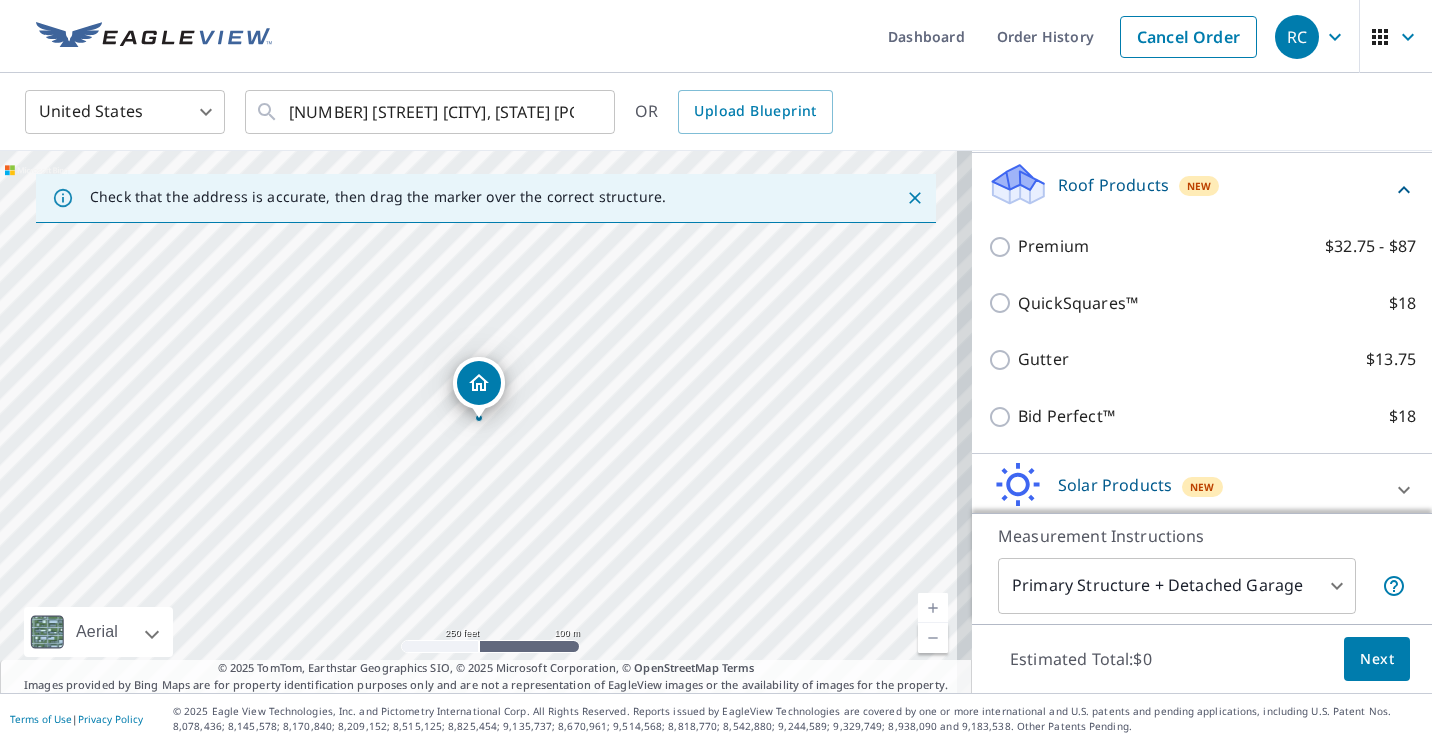 scroll, scrollTop: 312, scrollLeft: 0, axis: vertical 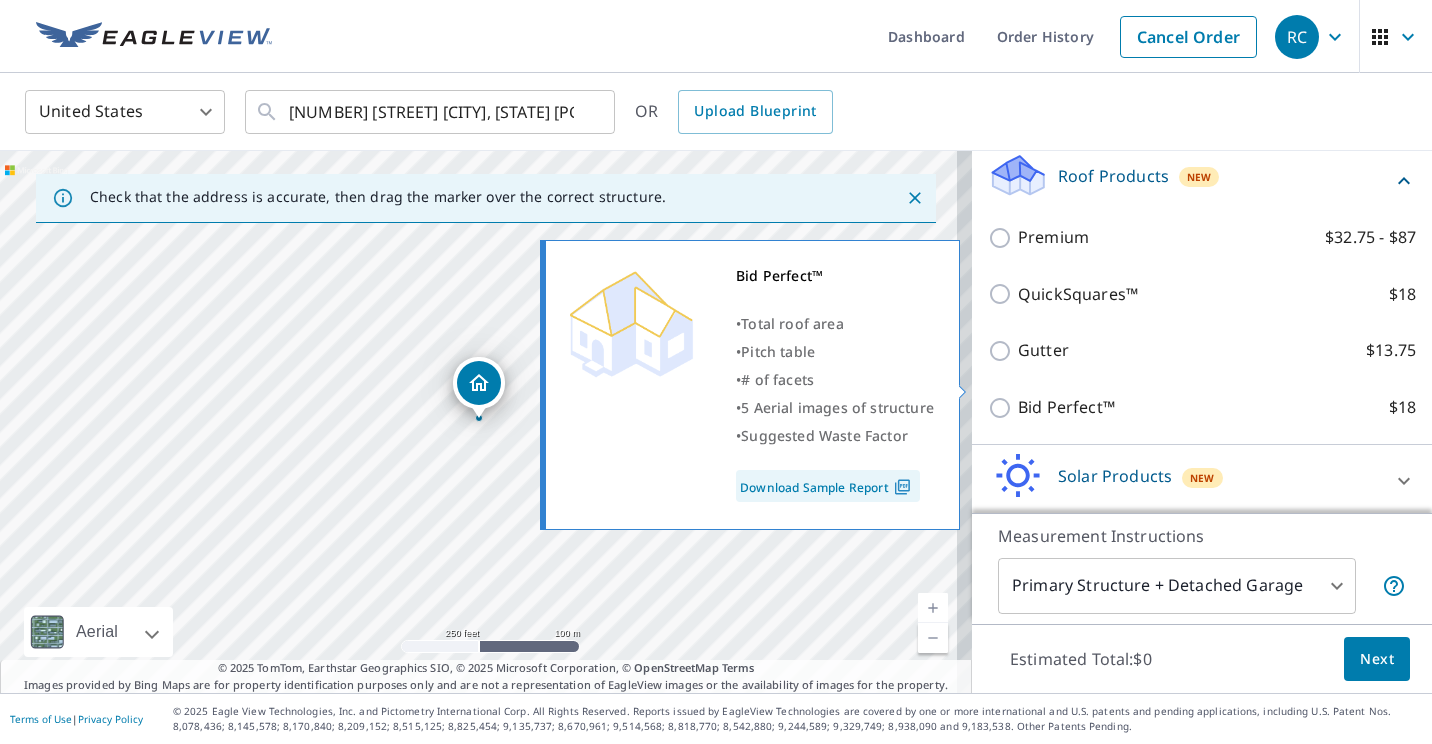 click on "Bid Perfect™ $18" at bounding box center [1003, 408] 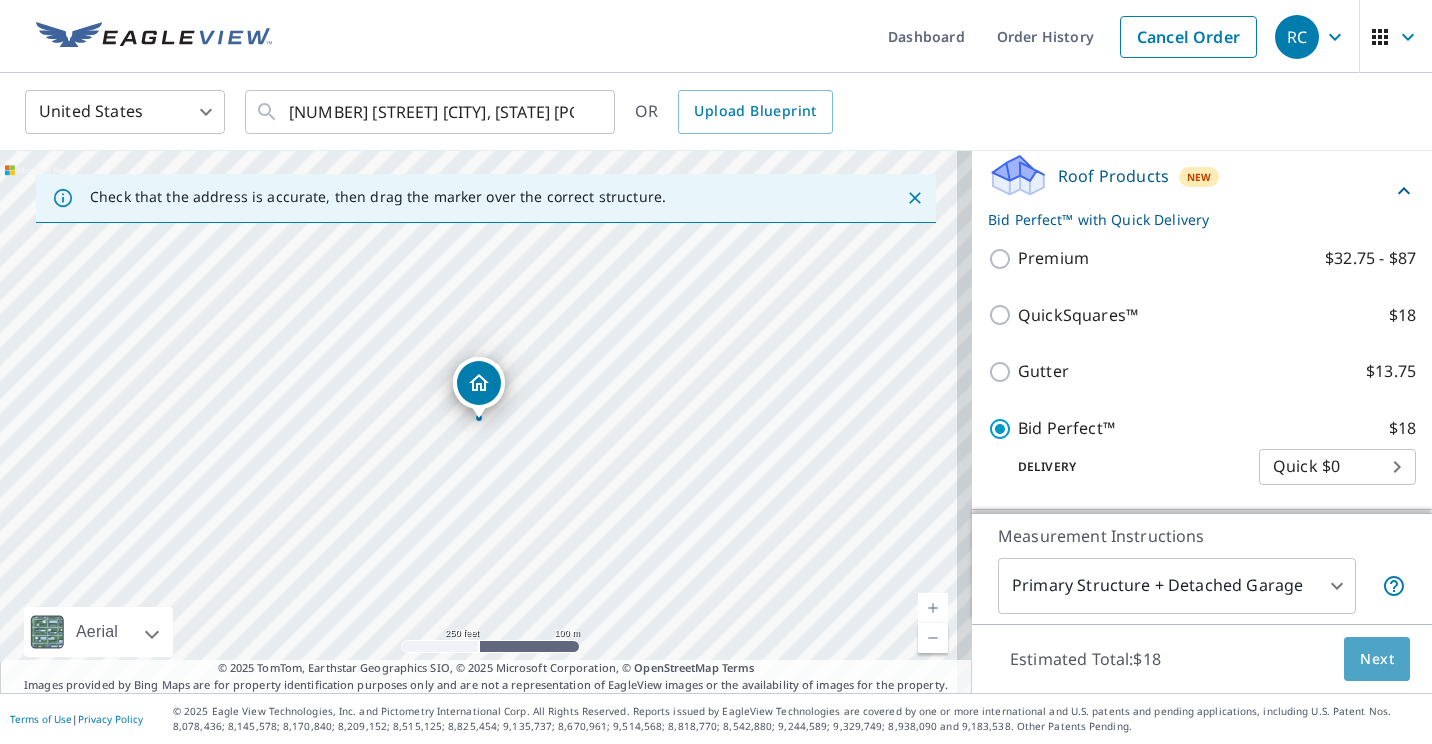 click on "Next" at bounding box center [1377, 659] 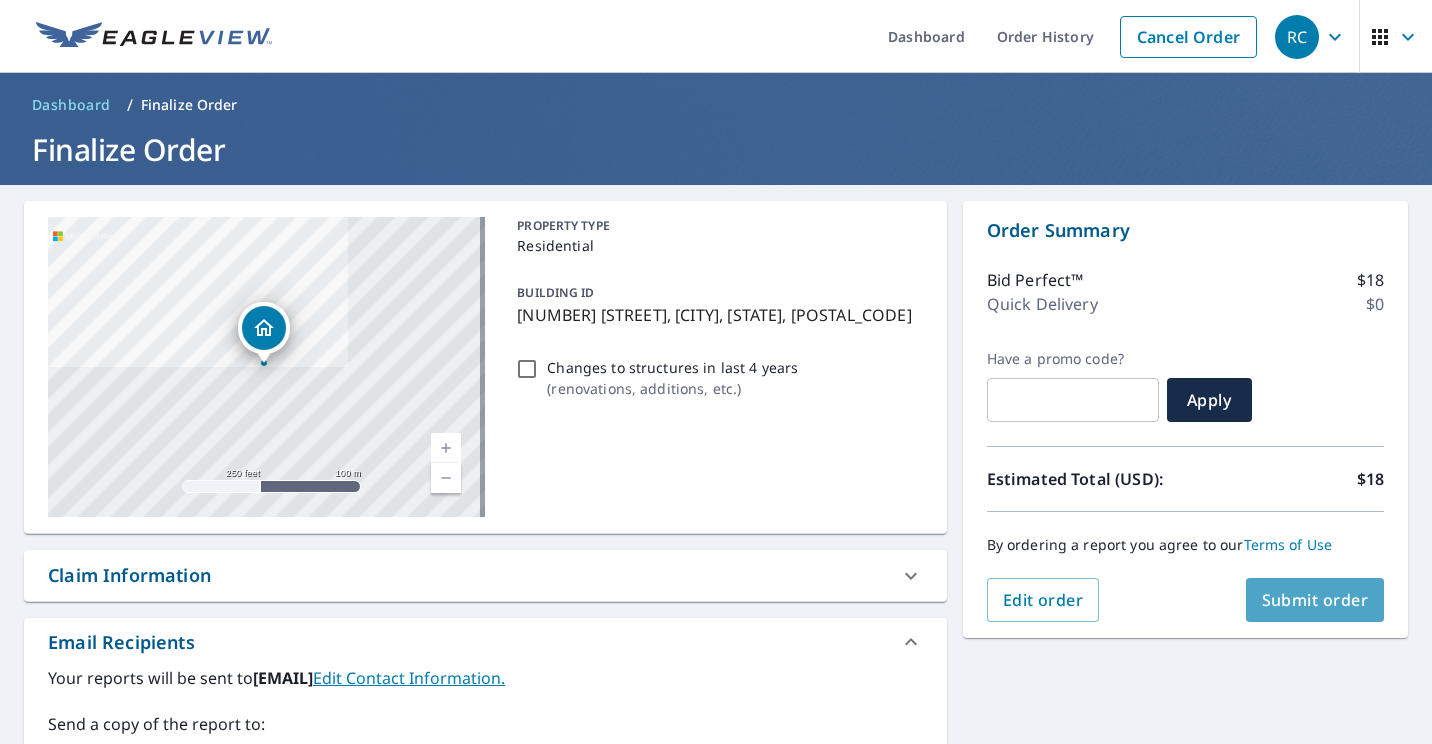 click on "Submit order" at bounding box center [1315, 600] 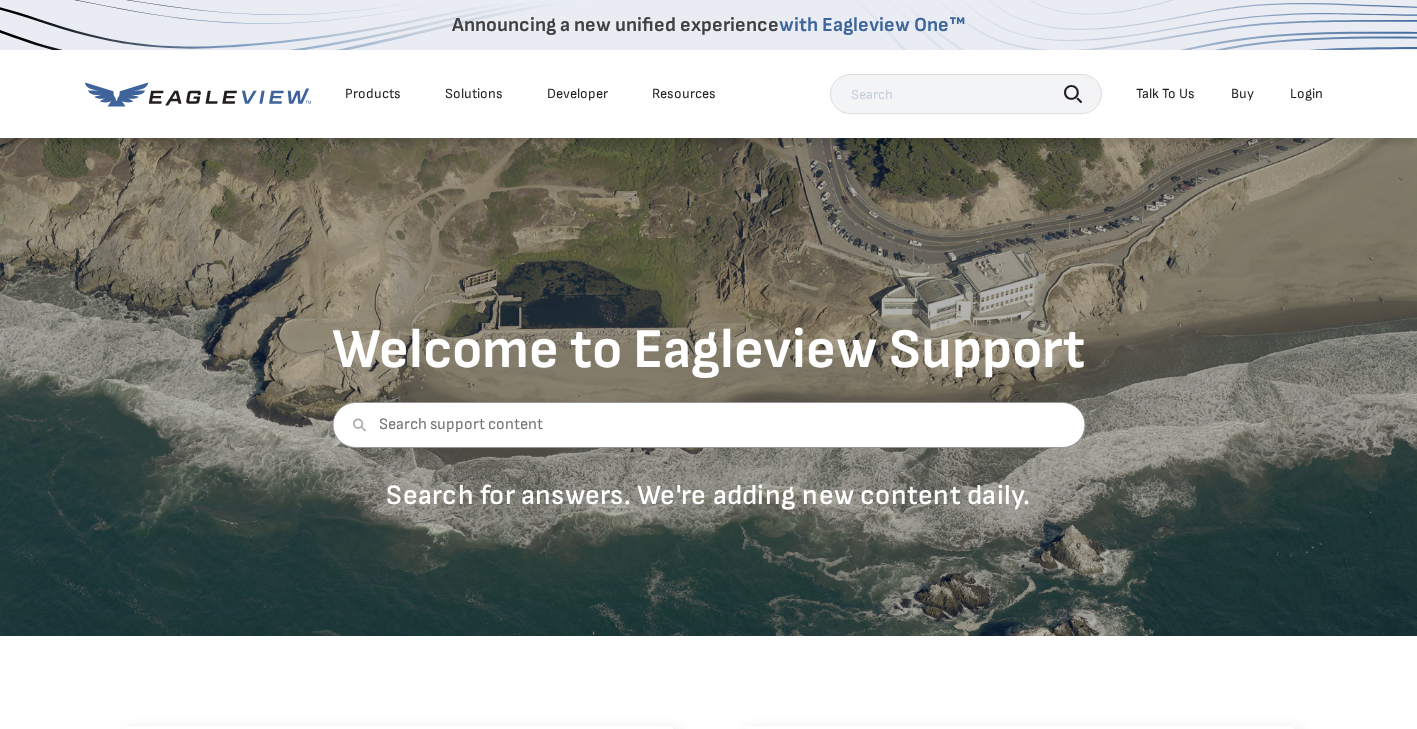 scroll, scrollTop: 0, scrollLeft: 0, axis: both 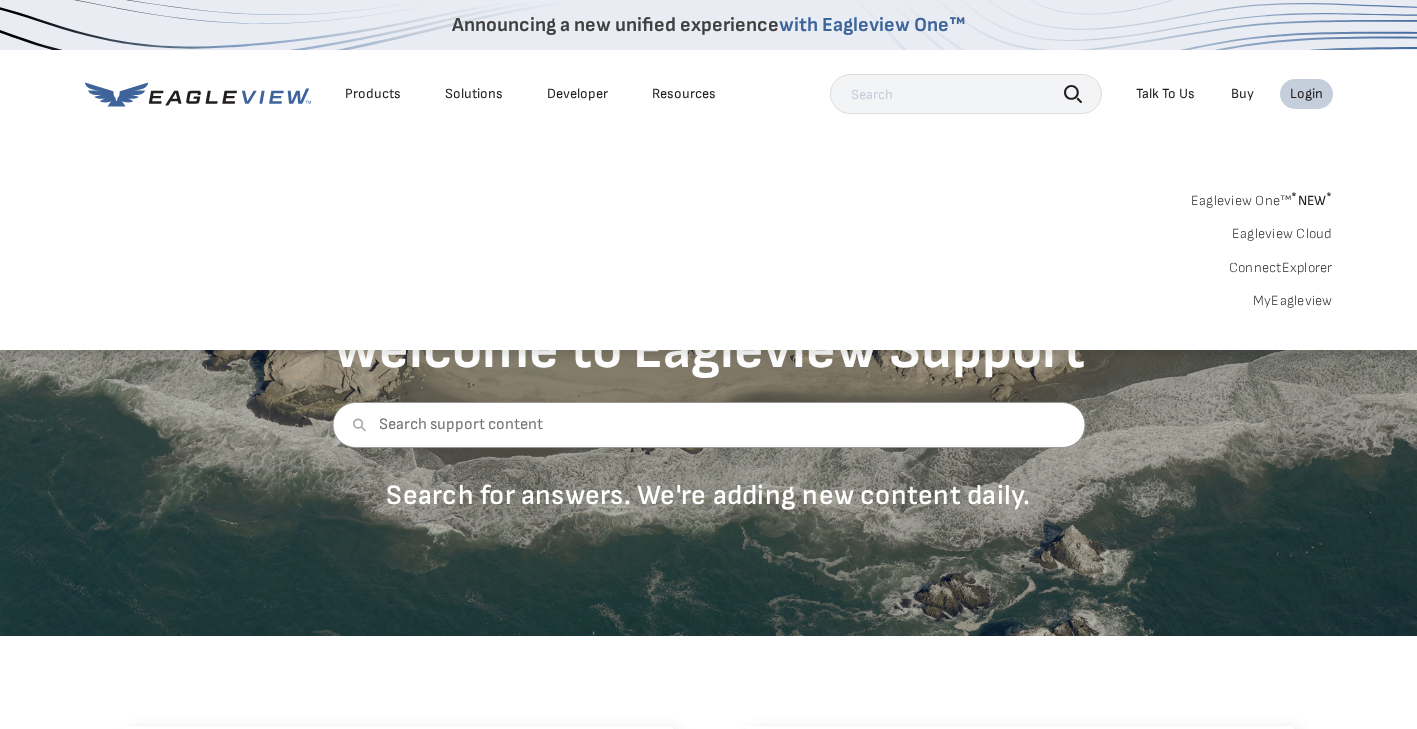 click on "MyEagleview" at bounding box center [1293, 301] 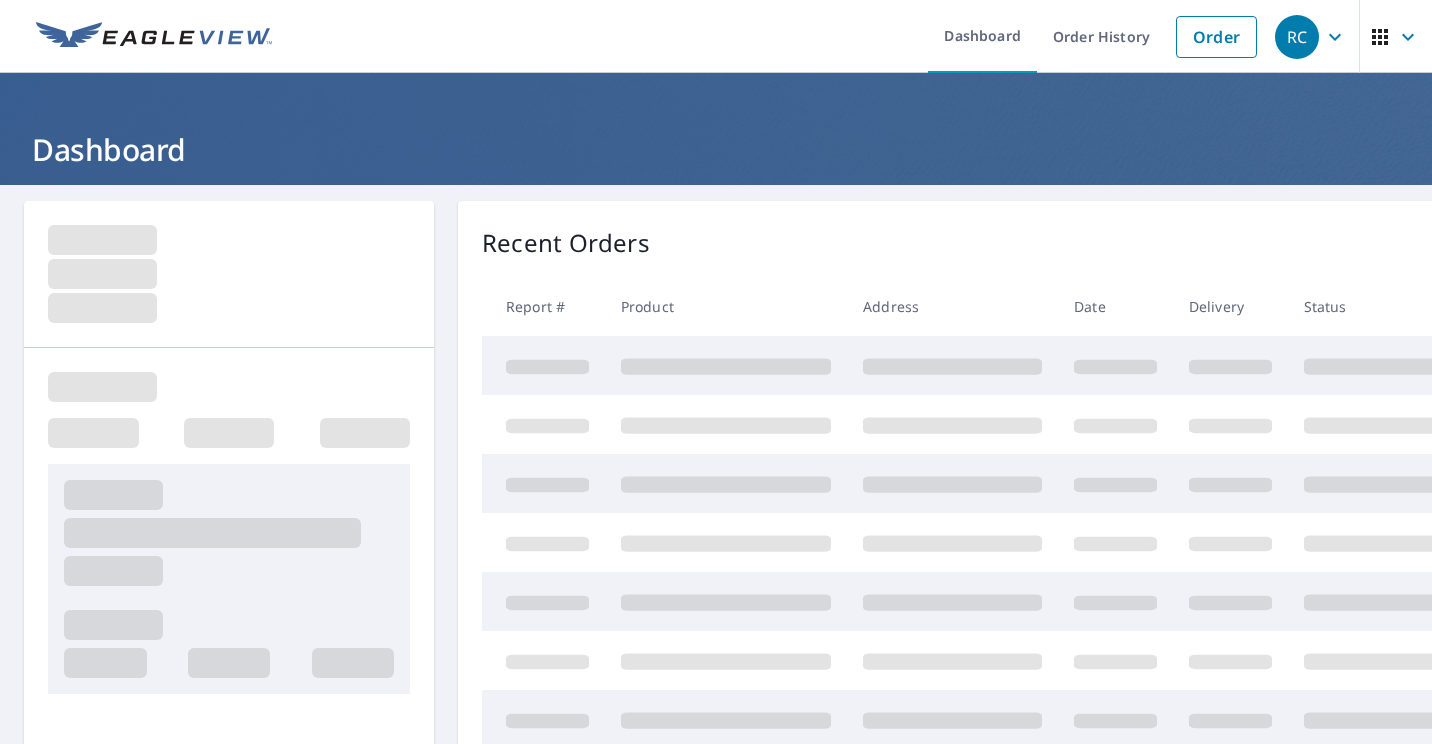 scroll, scrollTop: 0, scrollLeft: 0, axis: both 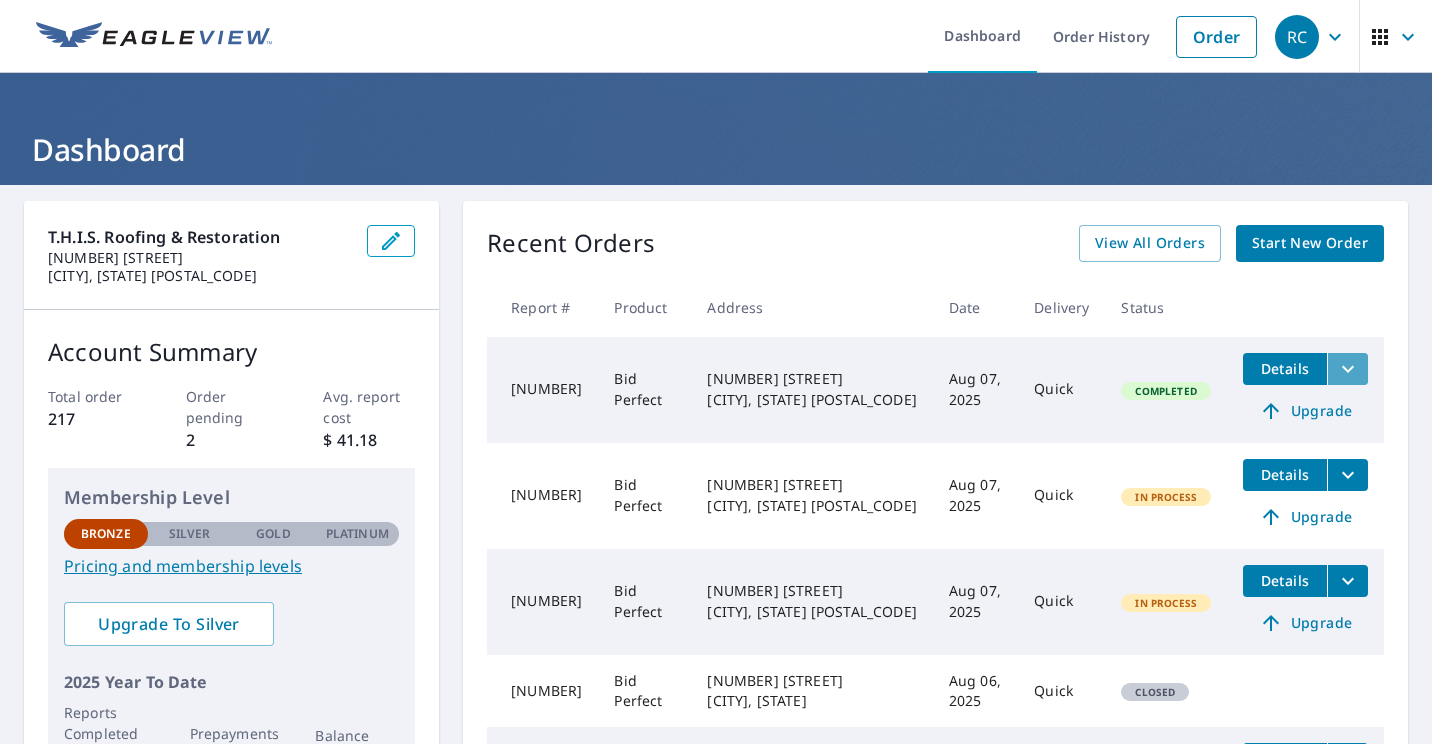 click 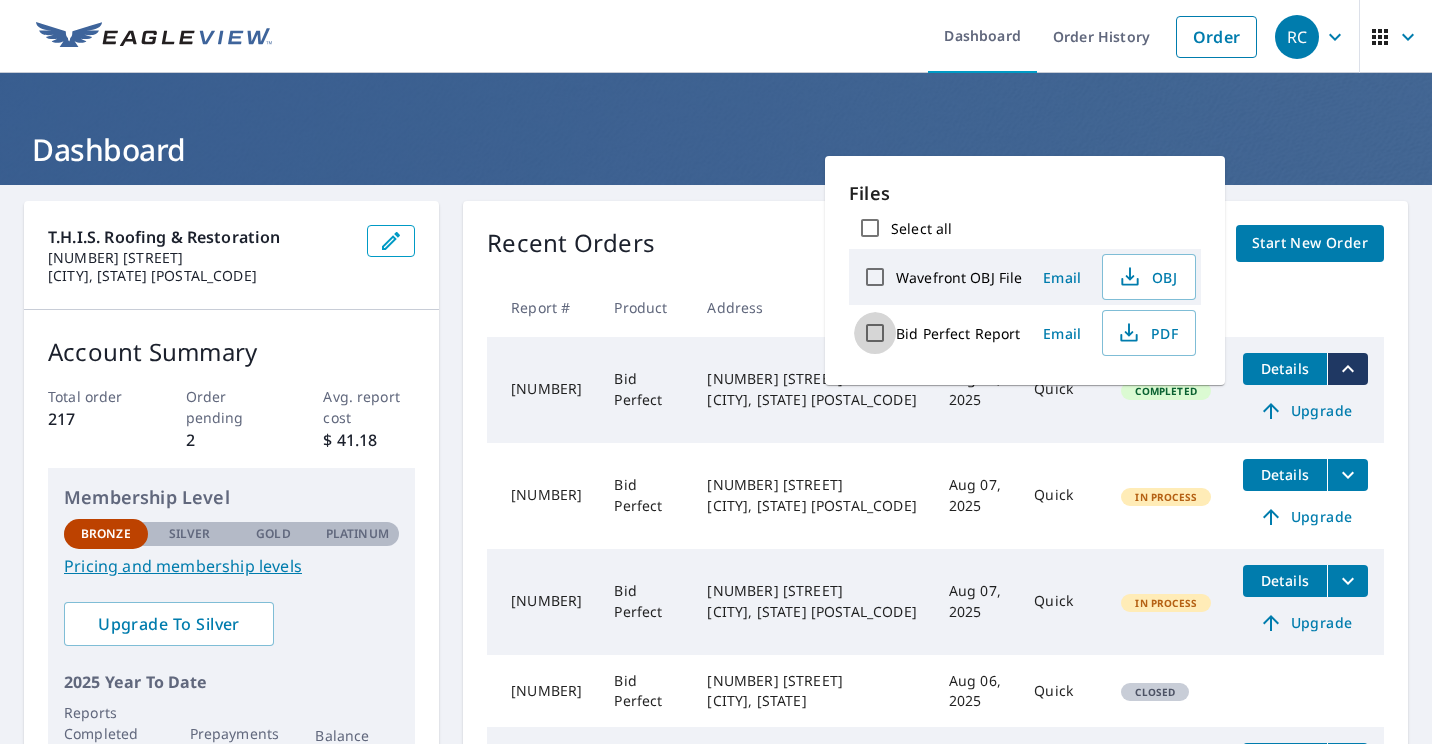 click on "Bid Perfect Report" at bounding box center (875, 333) 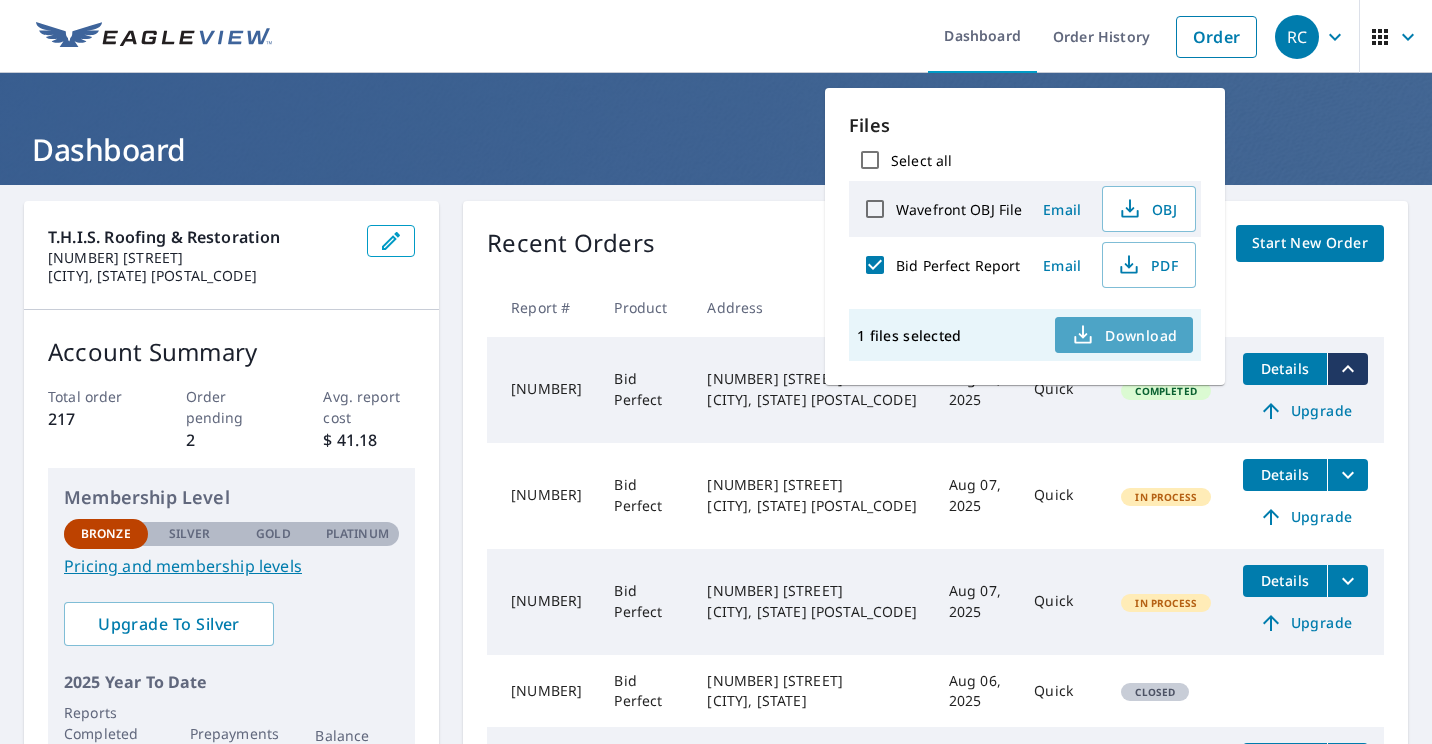 click on "Download" at bounding box center (1124, 335) 